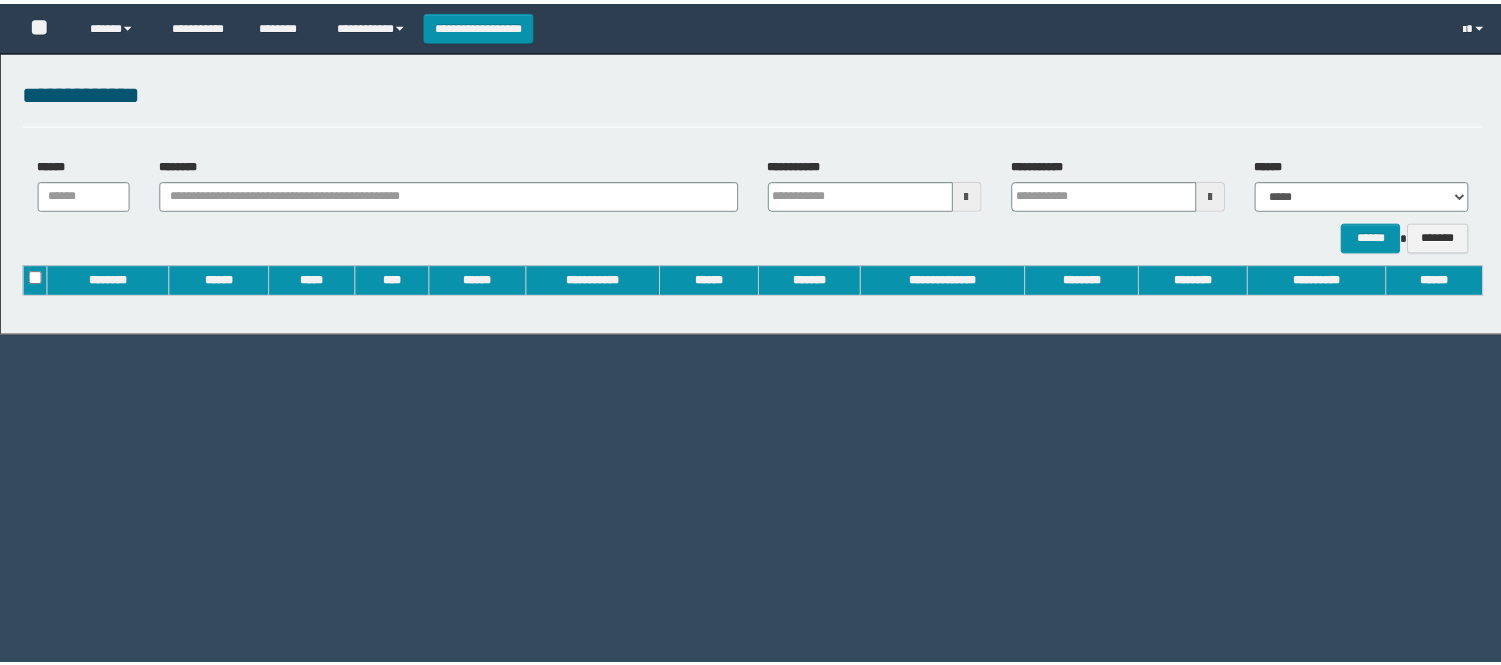 scroll, scrollTop: 0, scrollLeft: 0, axis: both 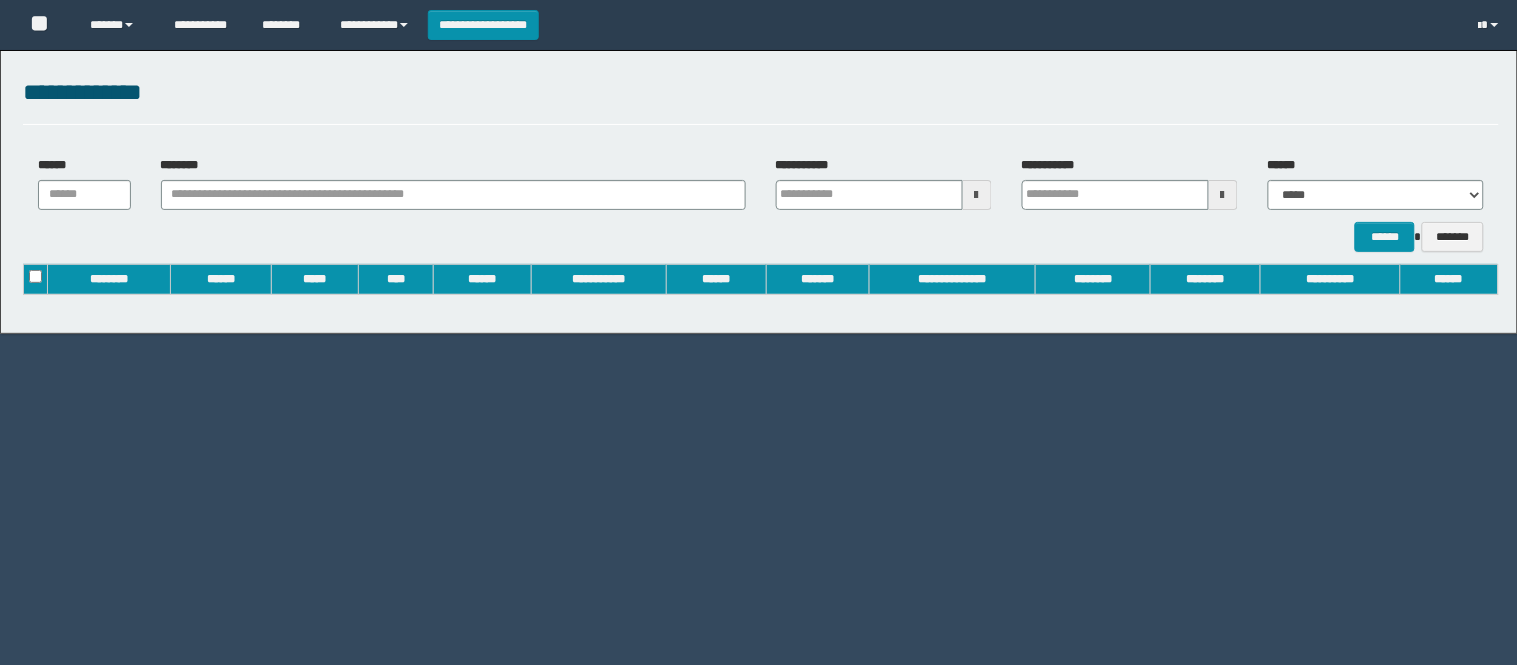 type on "**********" 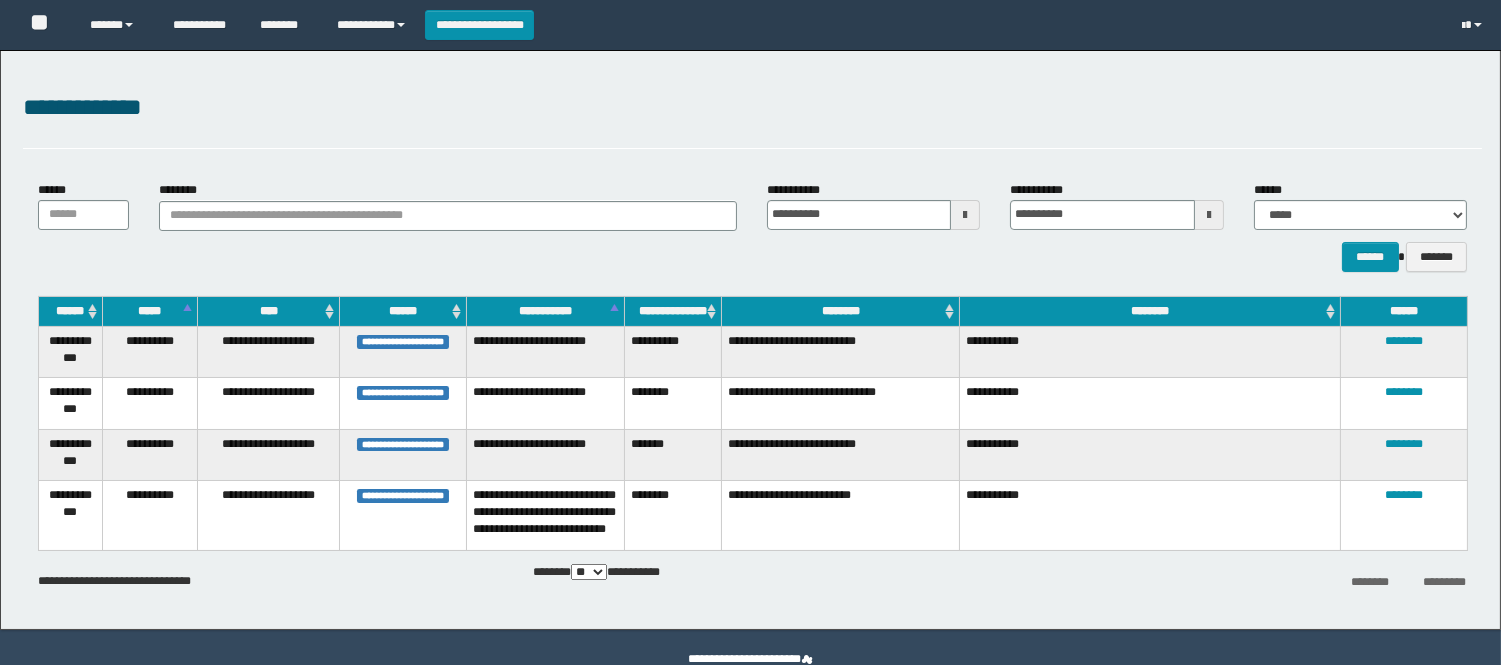 scroll, scrollTop: 0, scrollLeft: 0, axis: both 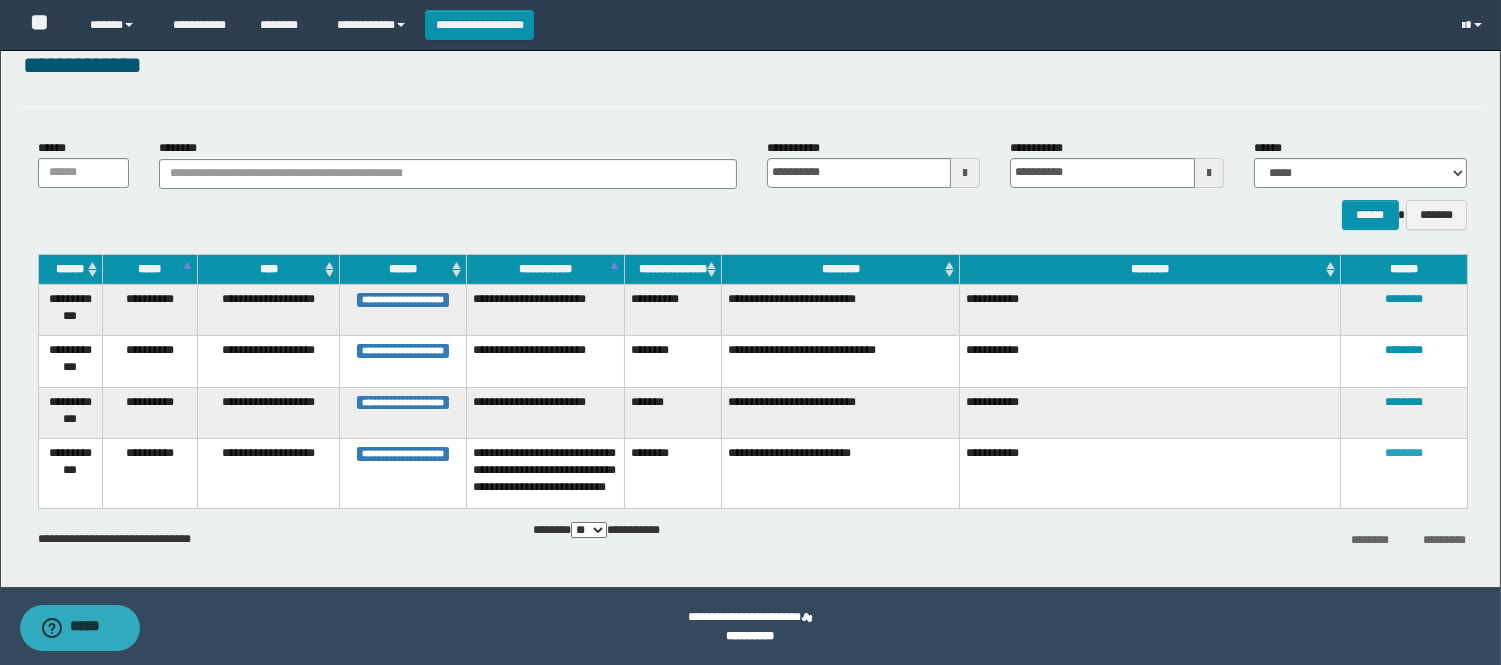 click on "********" at bounding box center (1404, 453) 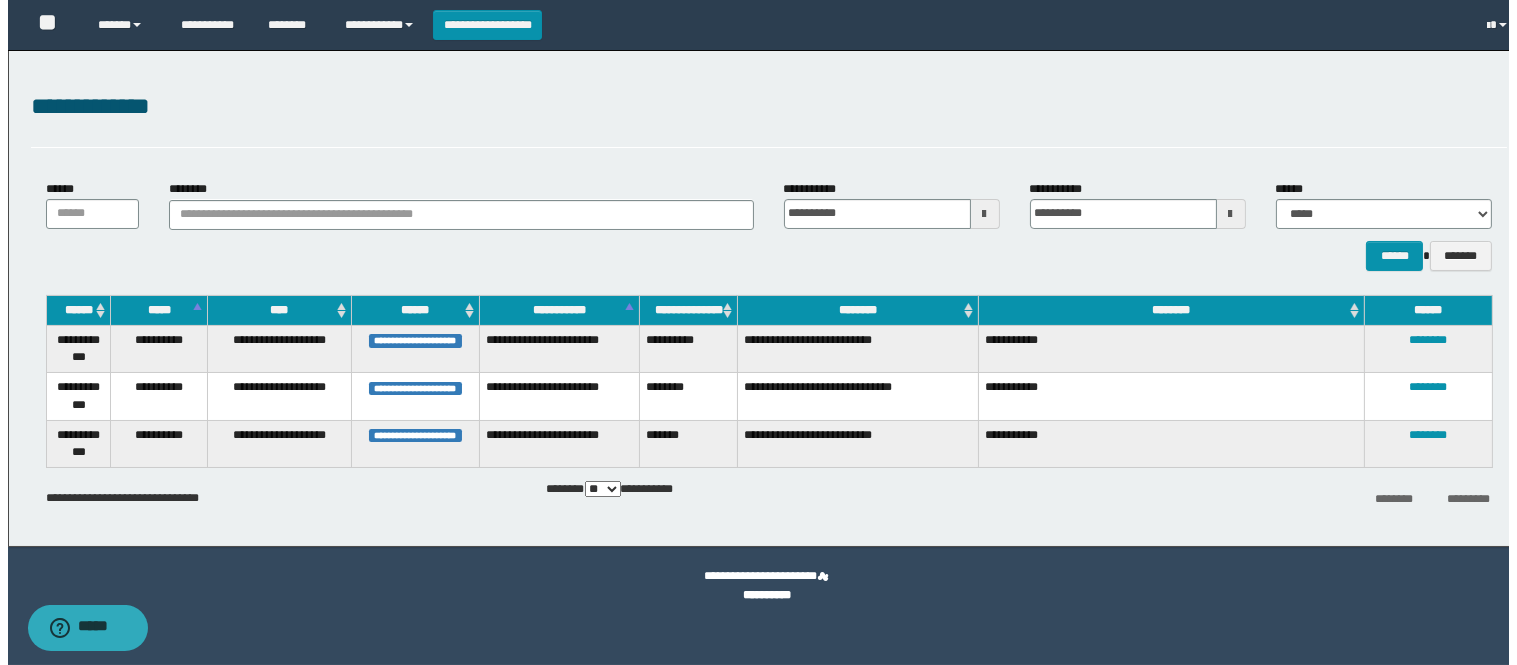 scroll, scrollTop: 0, scrollLeft: 0, axis: both 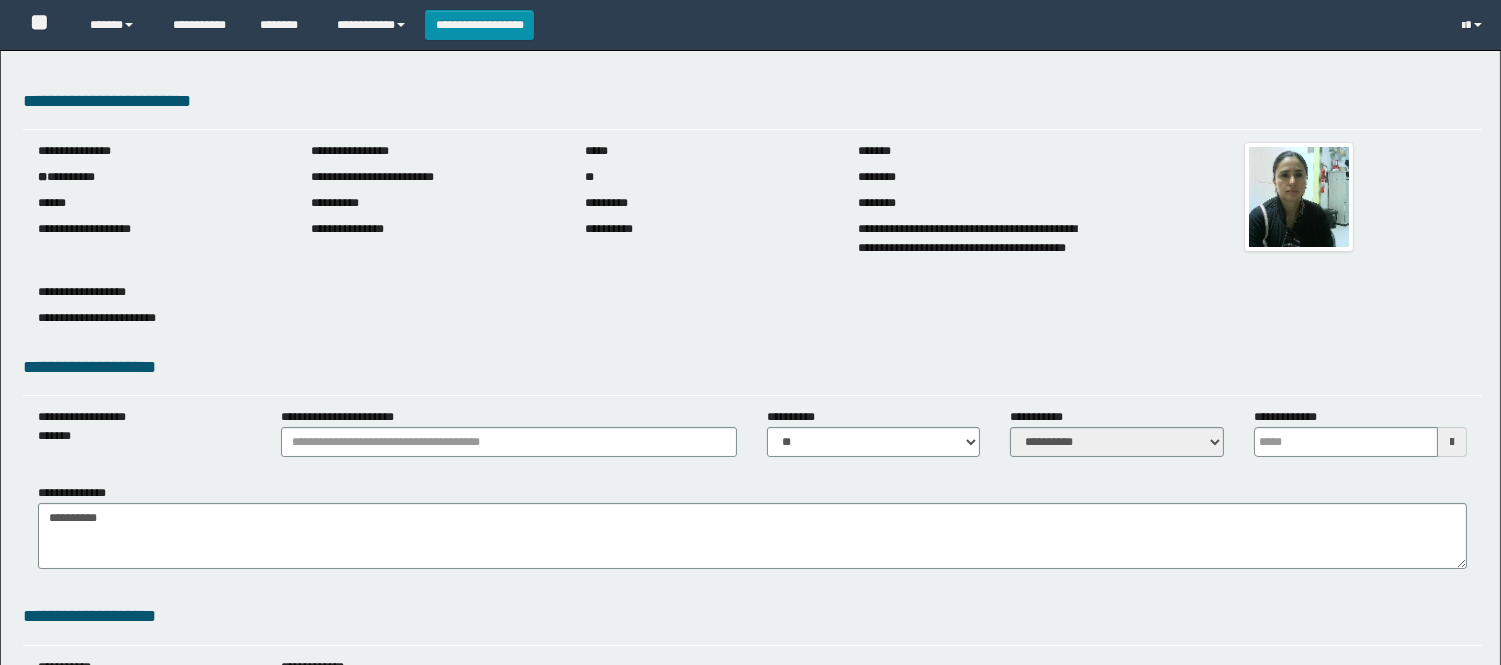 type 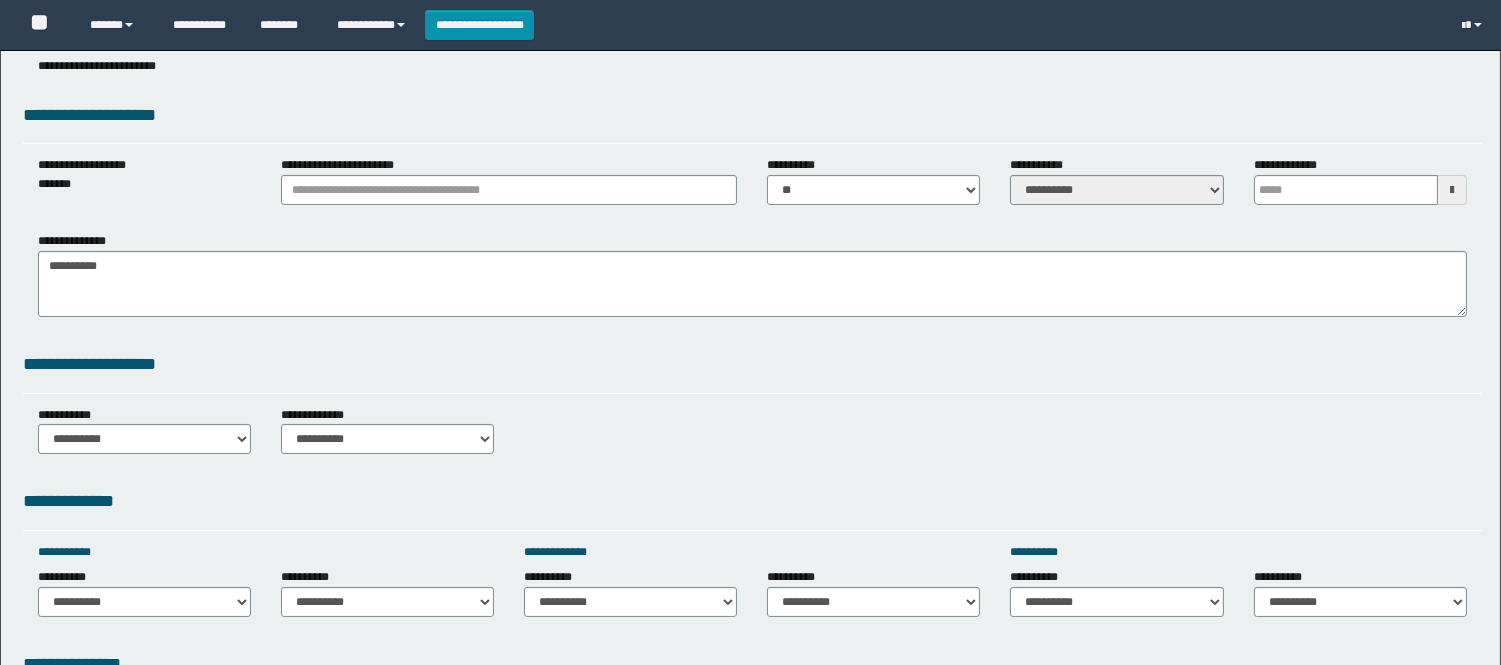 scroll, scrollTop: 0, scrollLeft: 0, axis: both 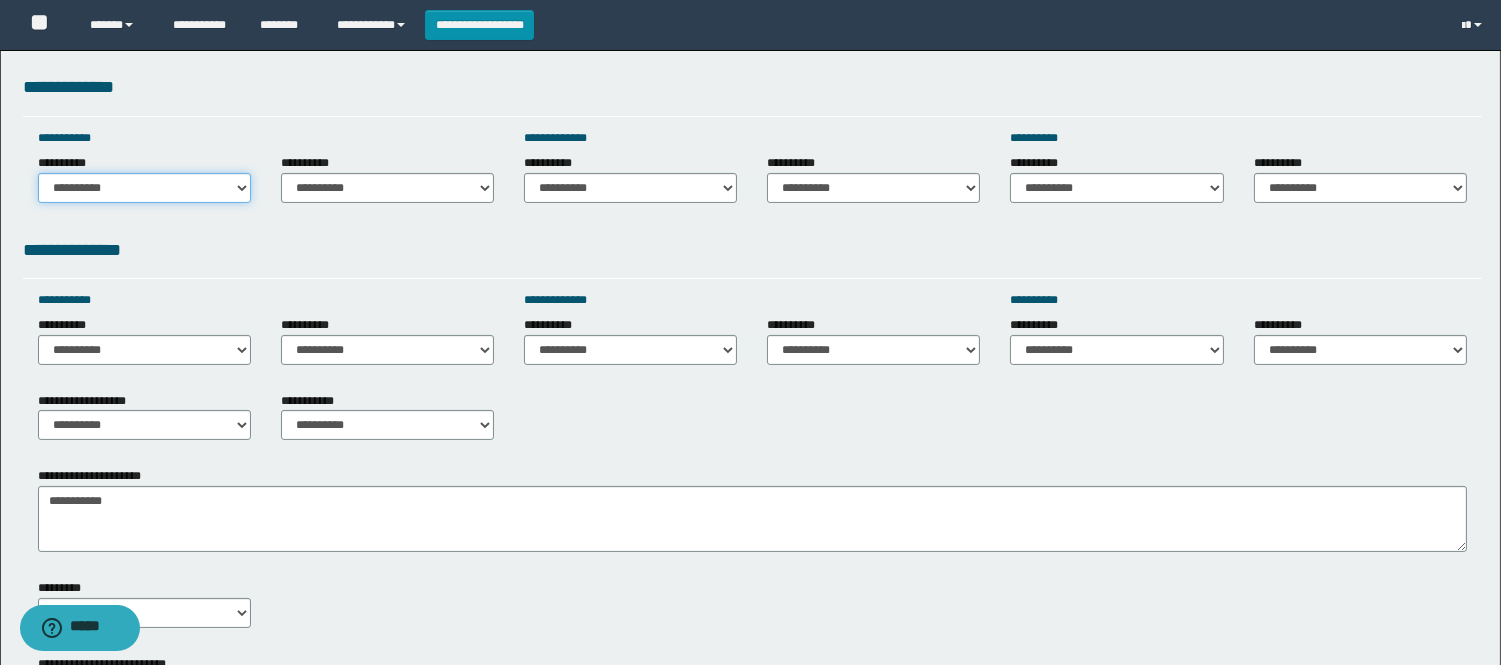 drag, startPoint x: 121, startPoint y: 194, endPoint x: 144, endPoint y: 190, distance: 23.345236 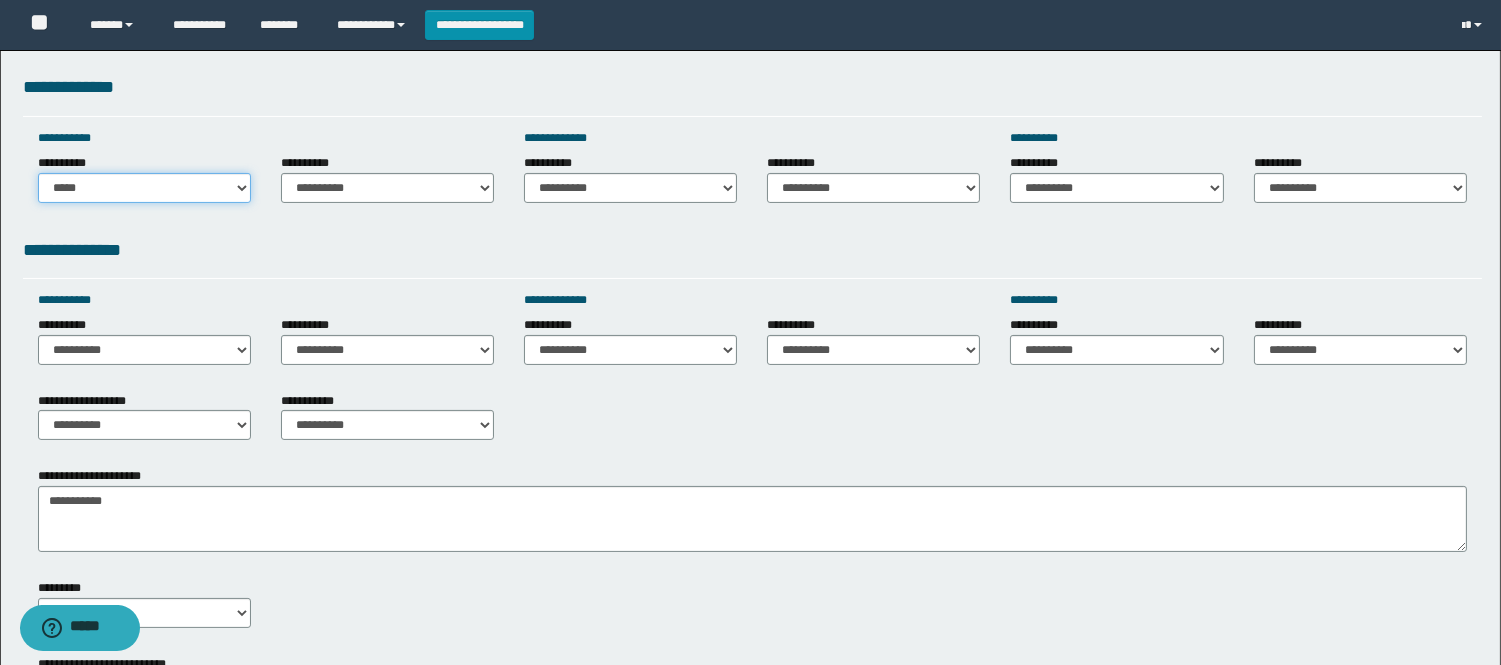 click on "**********" at bounding box center [144, 188] 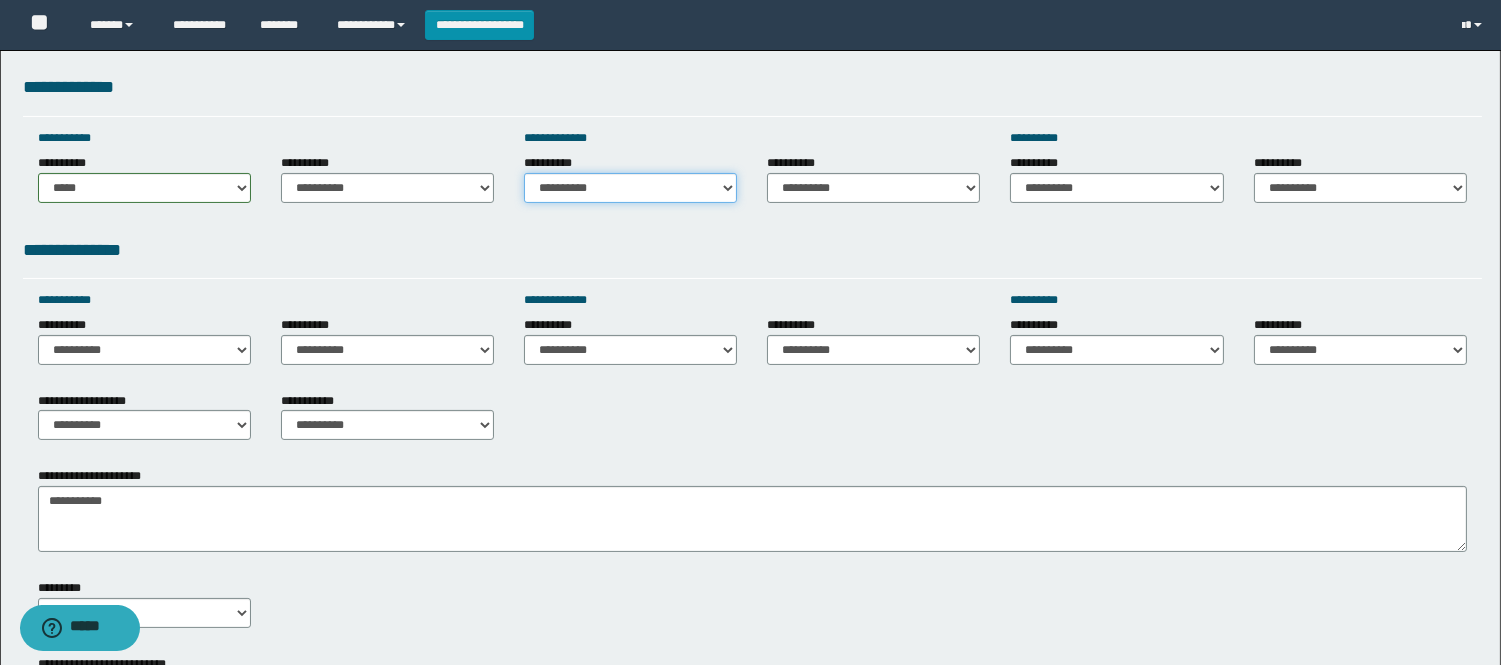 click on "**********" at bounding box center (630, 188) 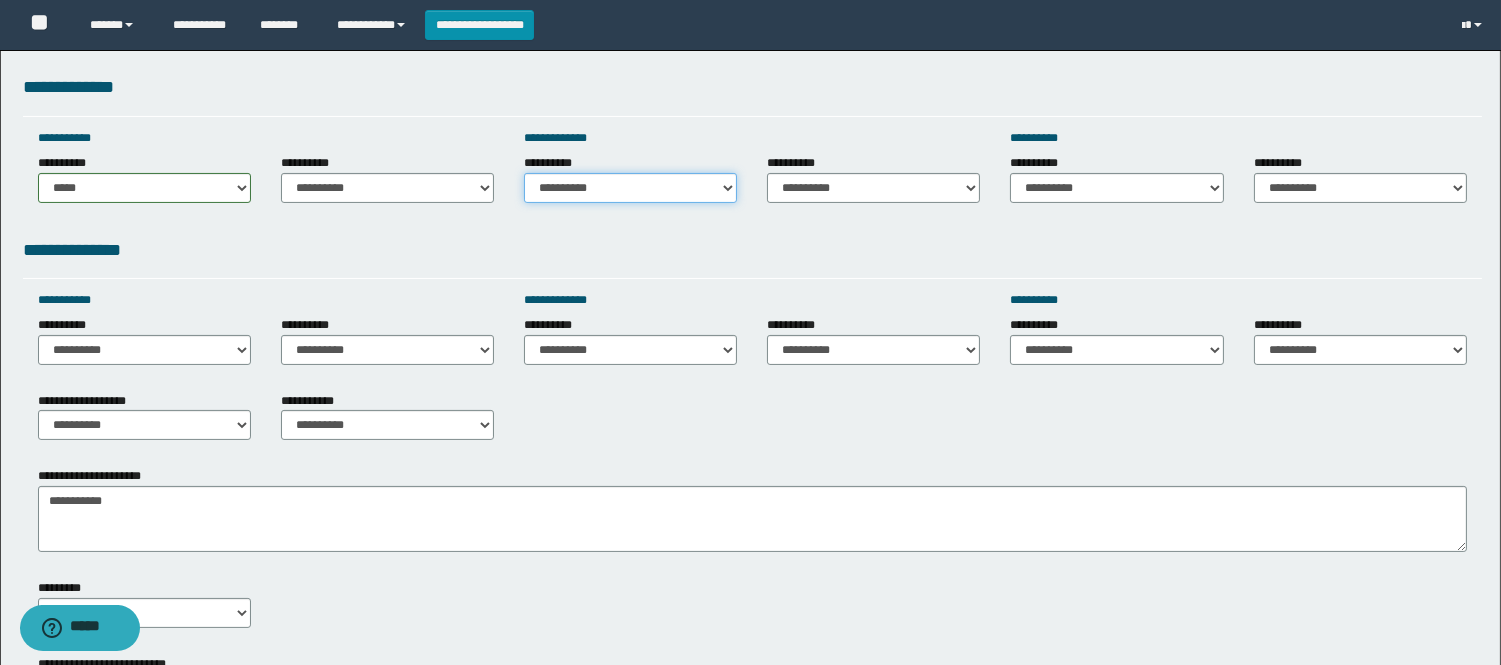 select on "*****" 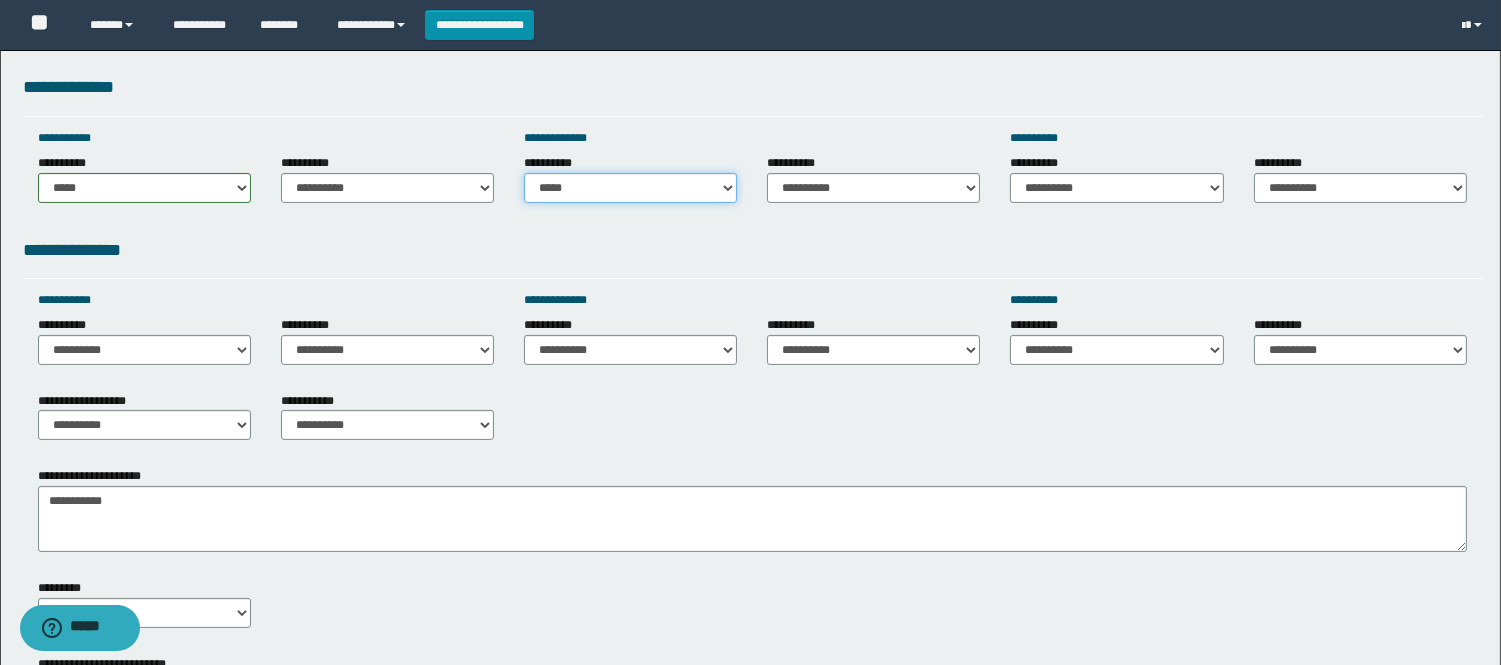 click on "**********" at bounding box center [630, 188] 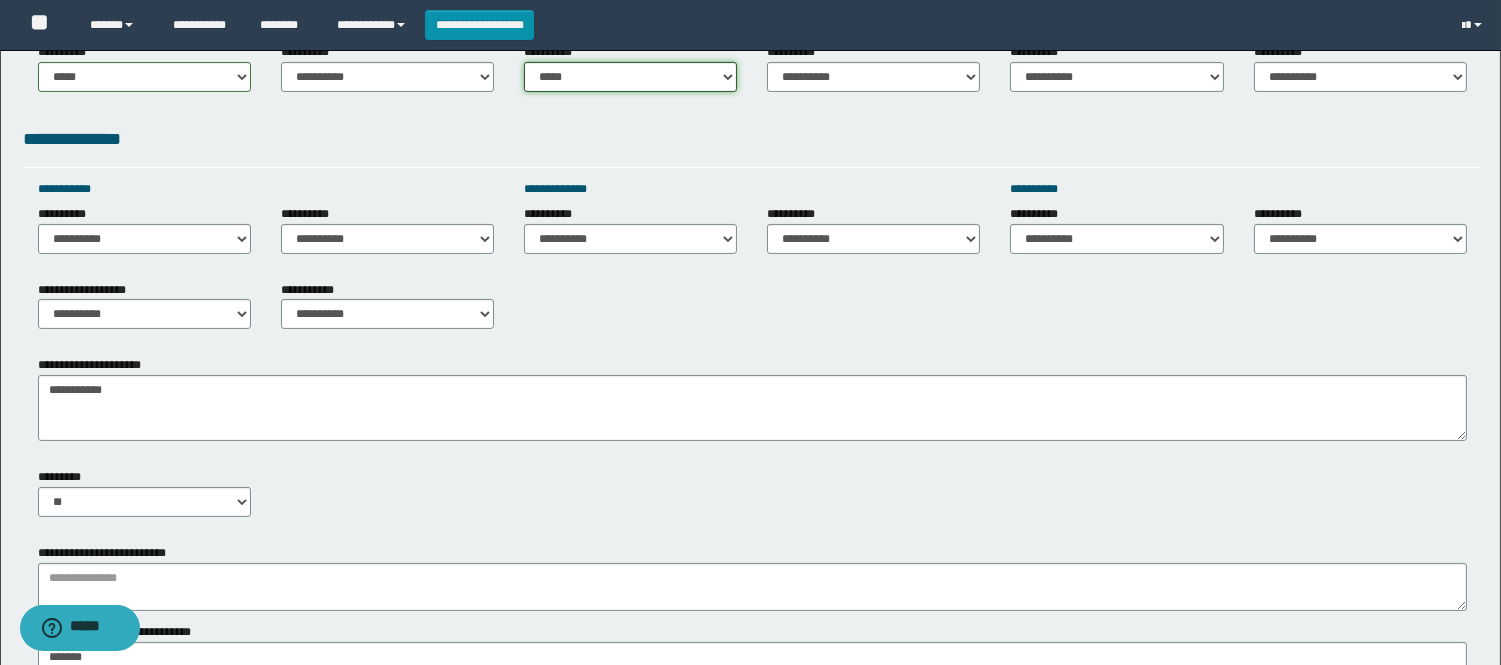 scroll, scrollTop: 888, scrollLeft: 0, axis: vertical 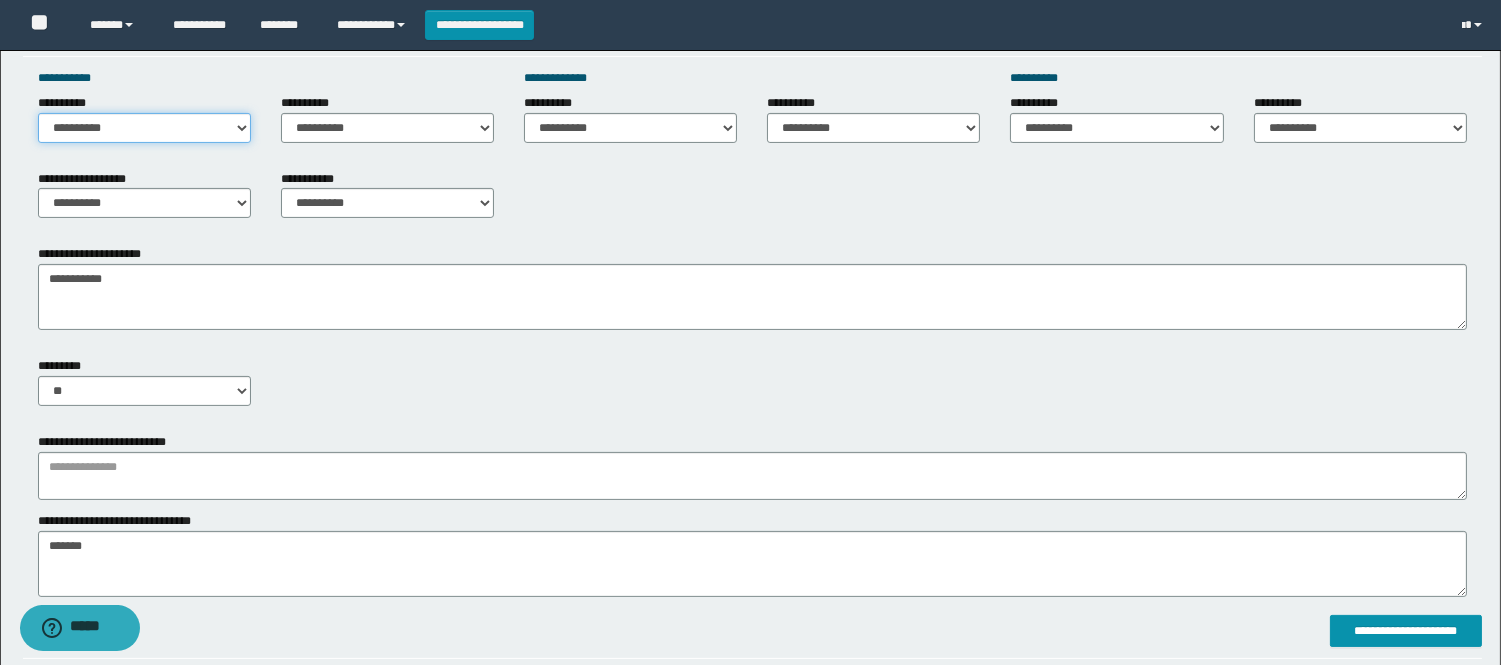 click on "**********" at bounding box center (144, 128) 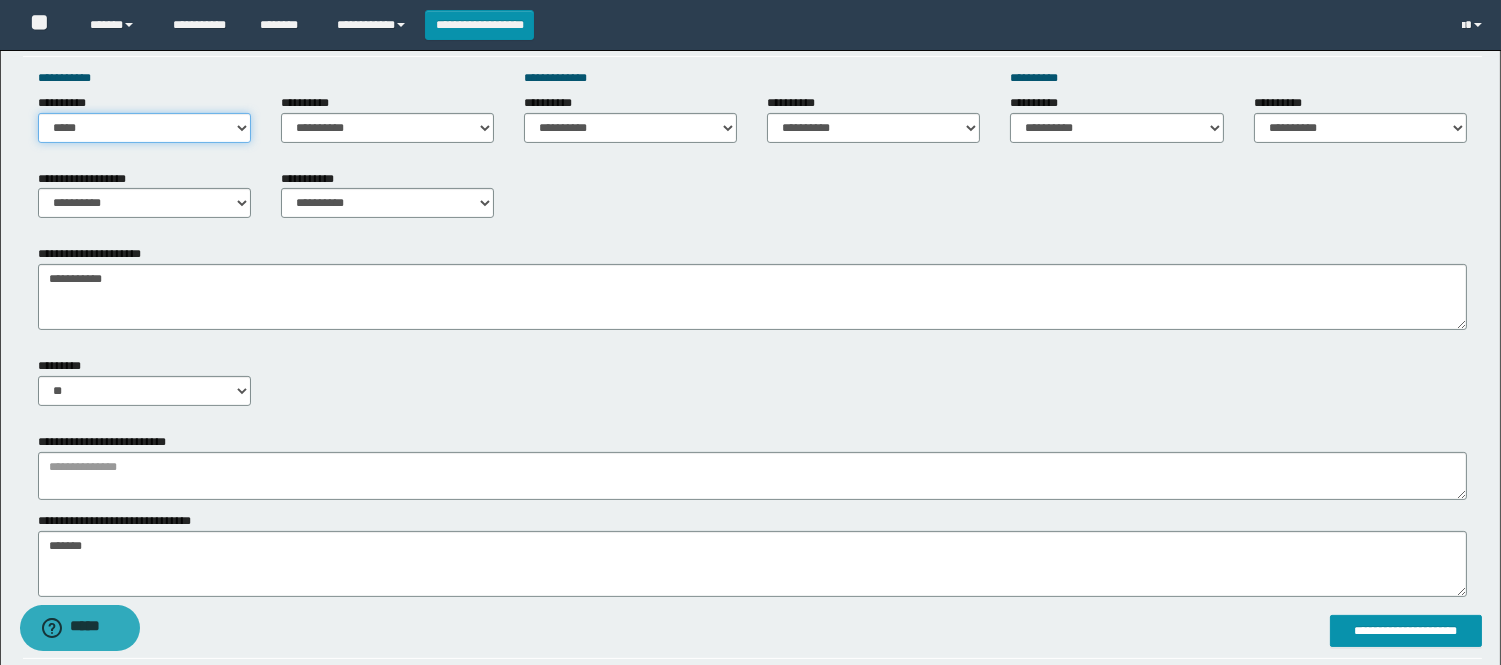 click on "**********" at bounding box center (144, 128) 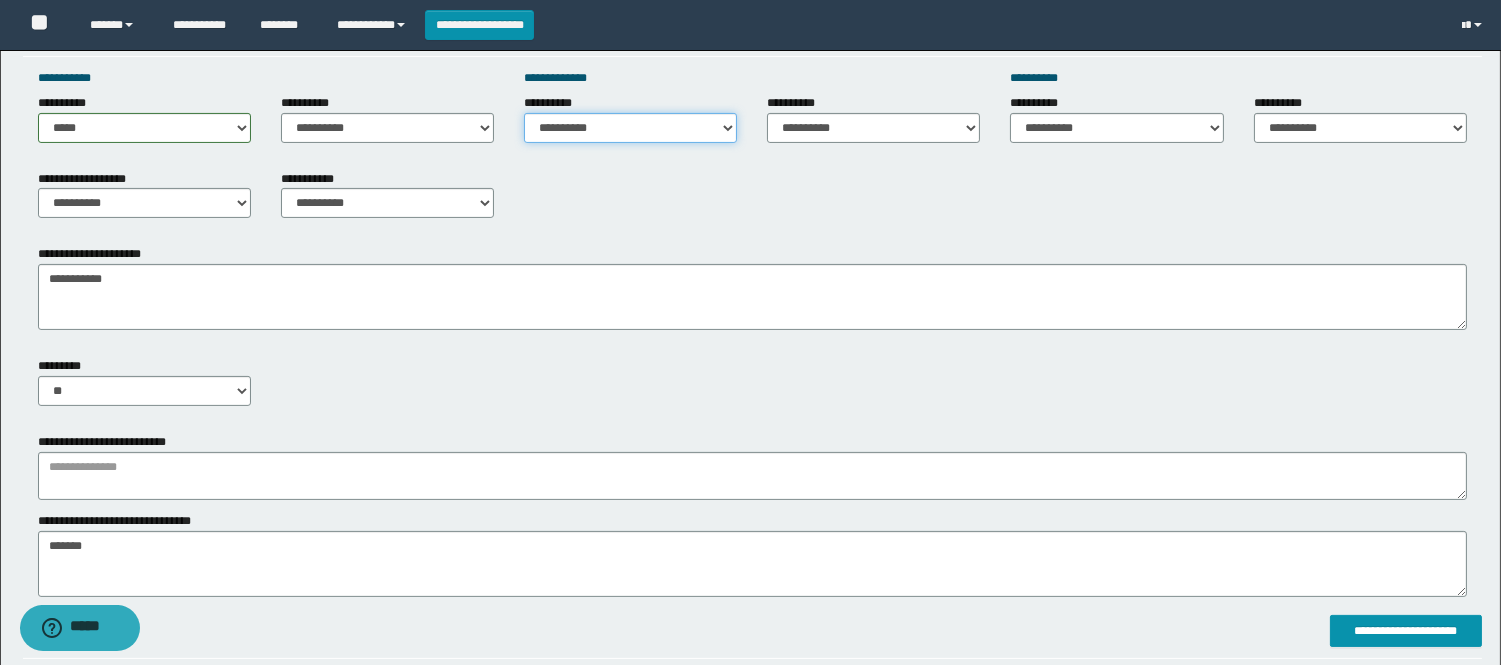 click on "**********" at bounding box center [630, 128] 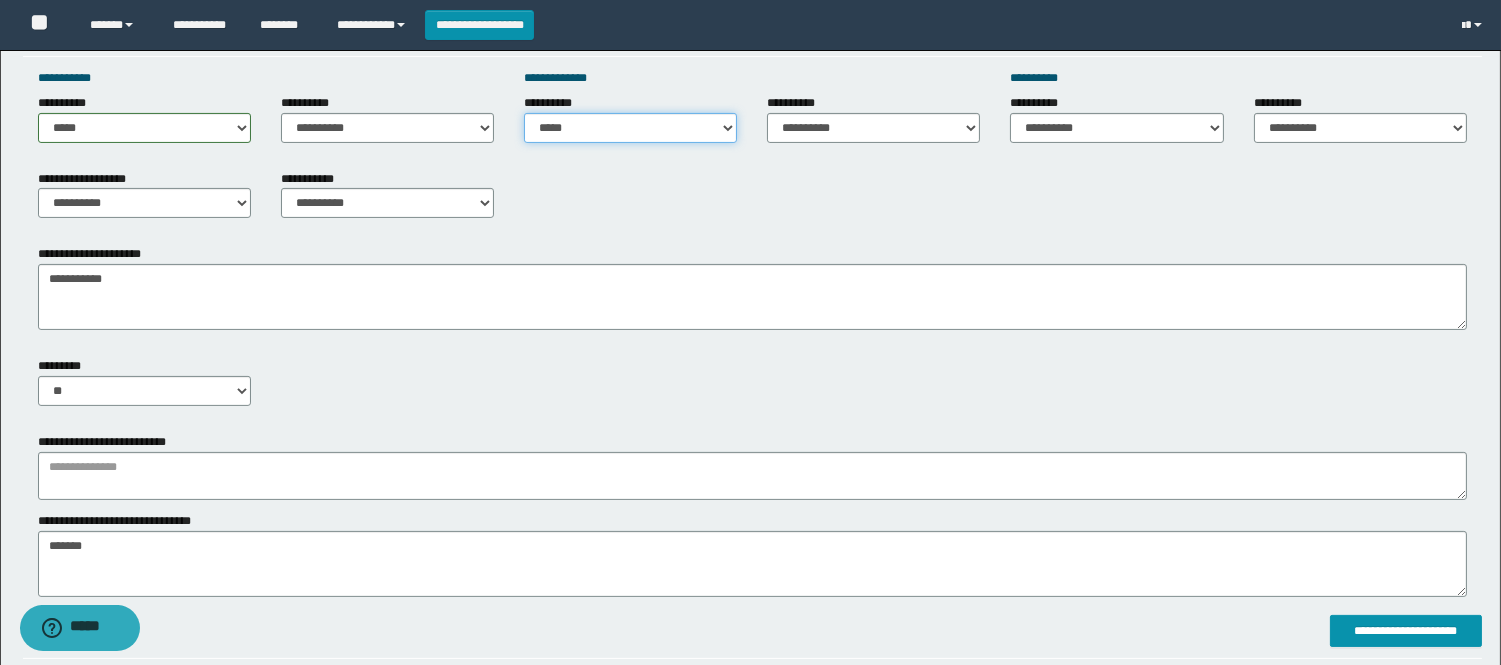 click on "**********" at bounding box center (630, 128) 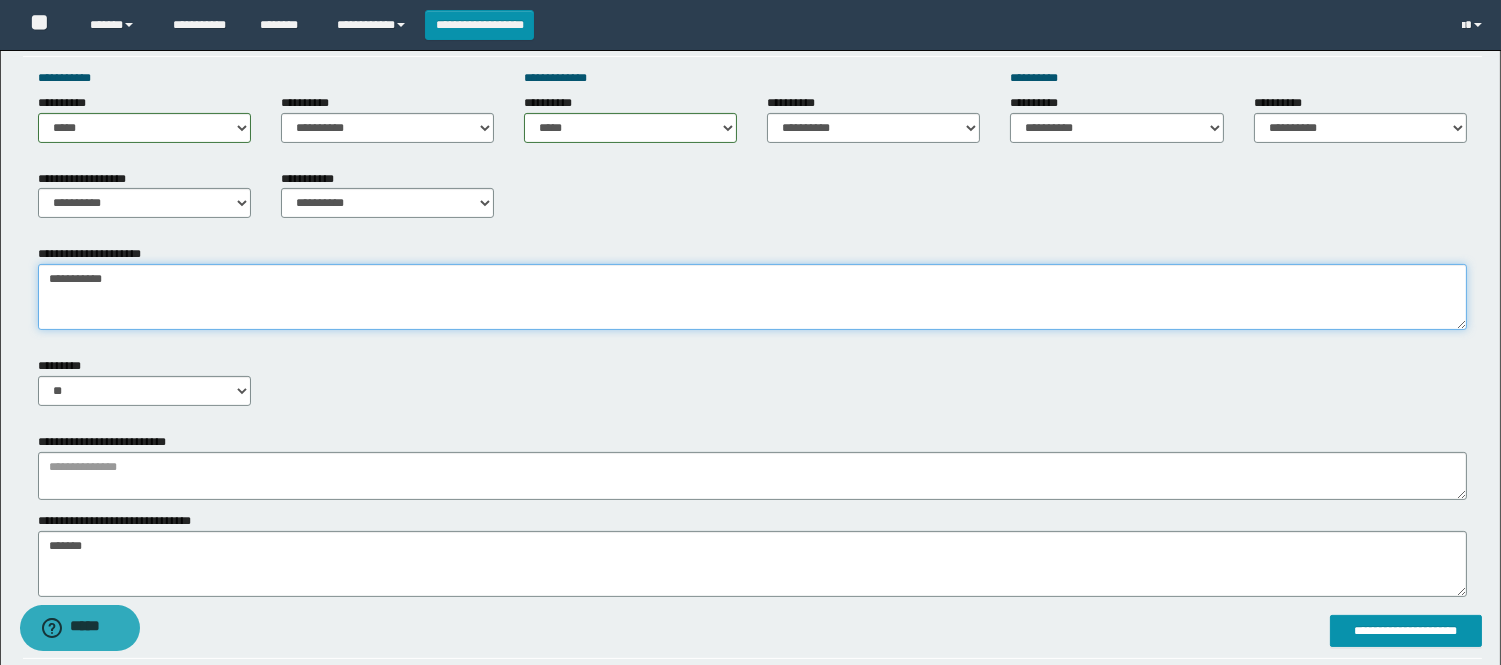 drag, startPoint x: 148, startPoint y: 286, endPoint x: 0, endPoint y: 288, distance: 148.01352 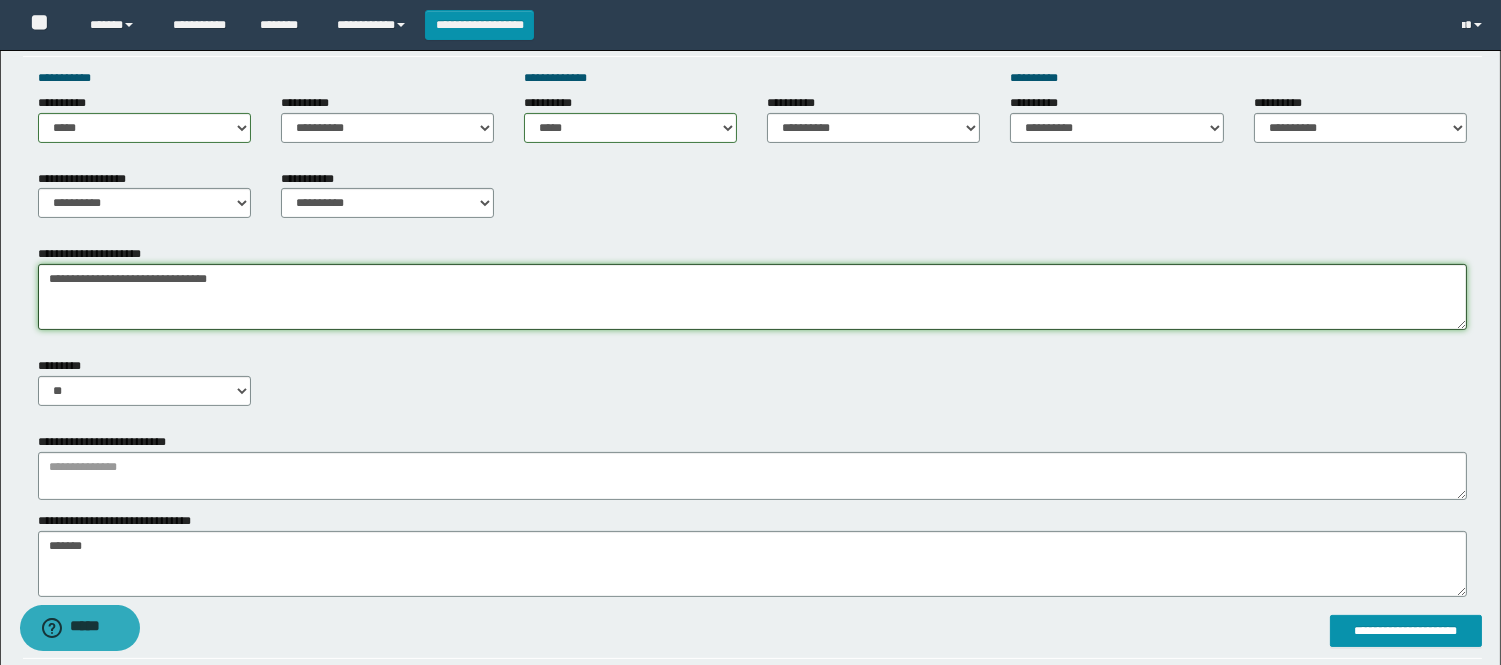 type on "**********" 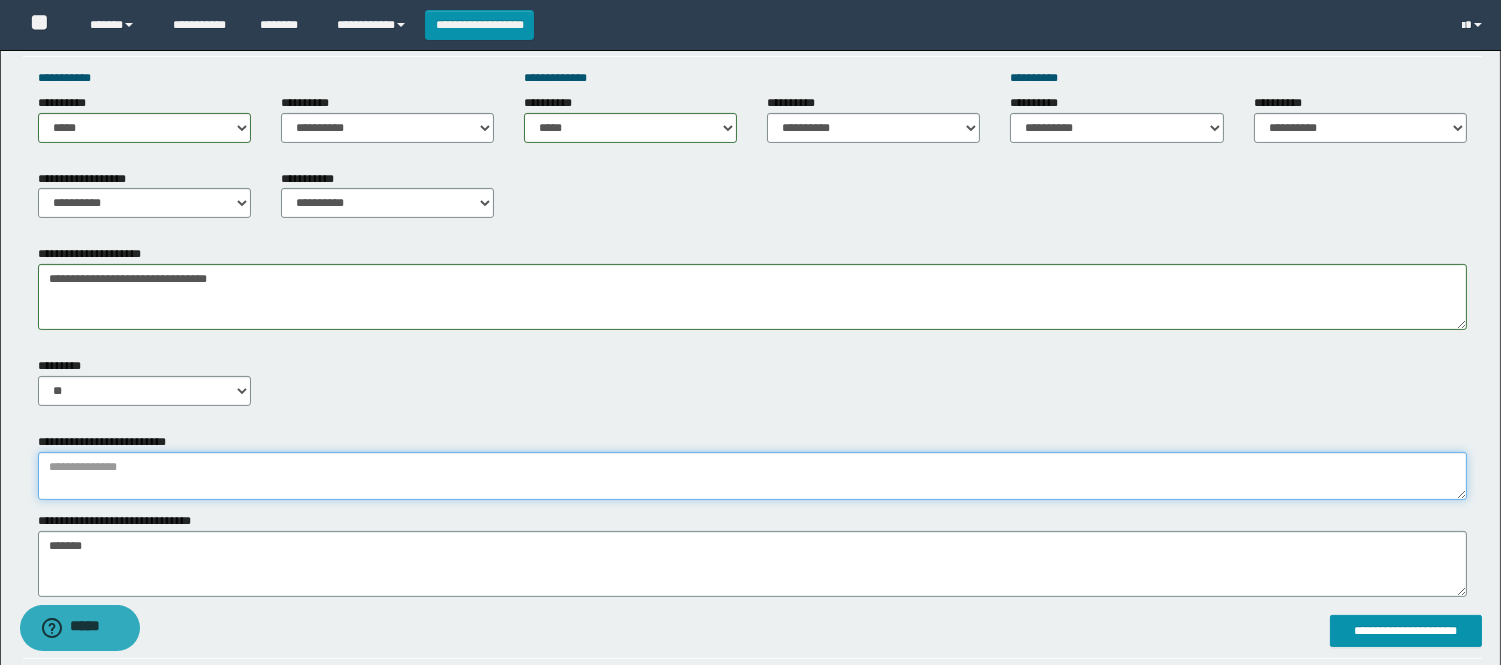 click at bounding box center (752, 476) 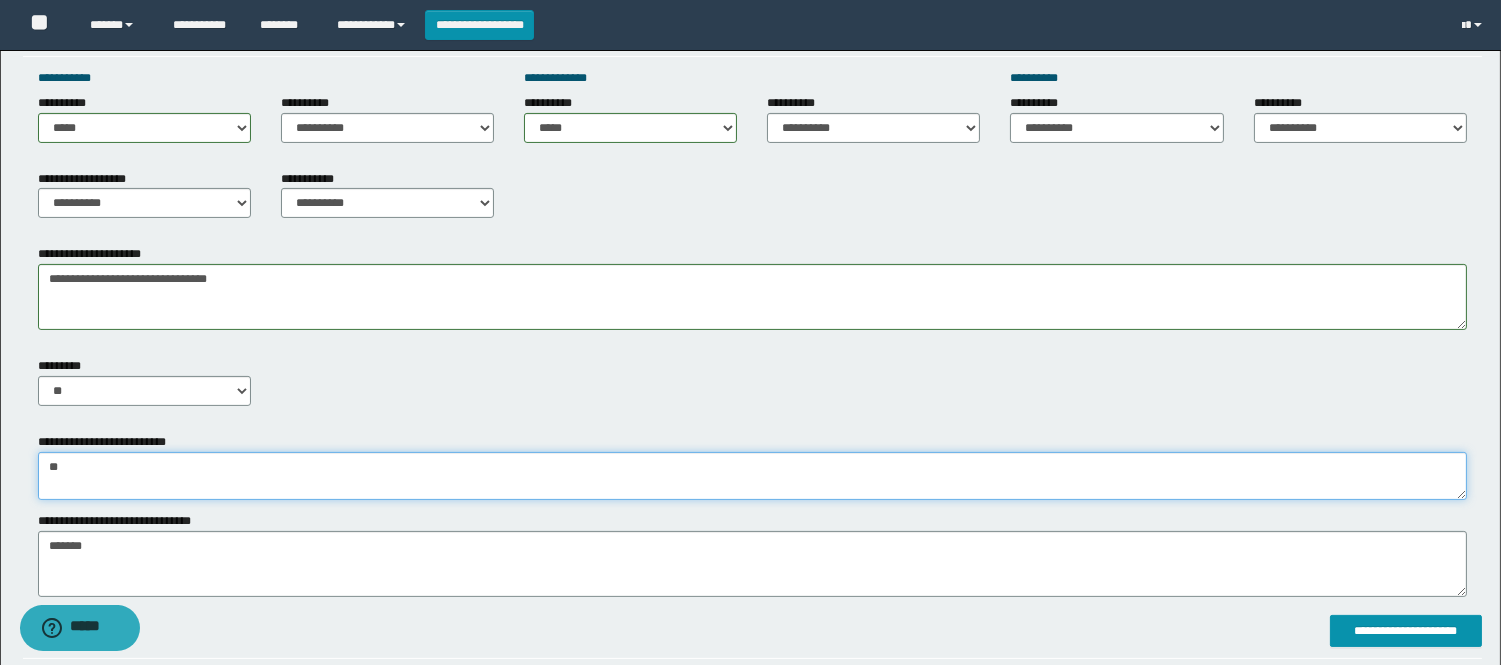 type on "*" 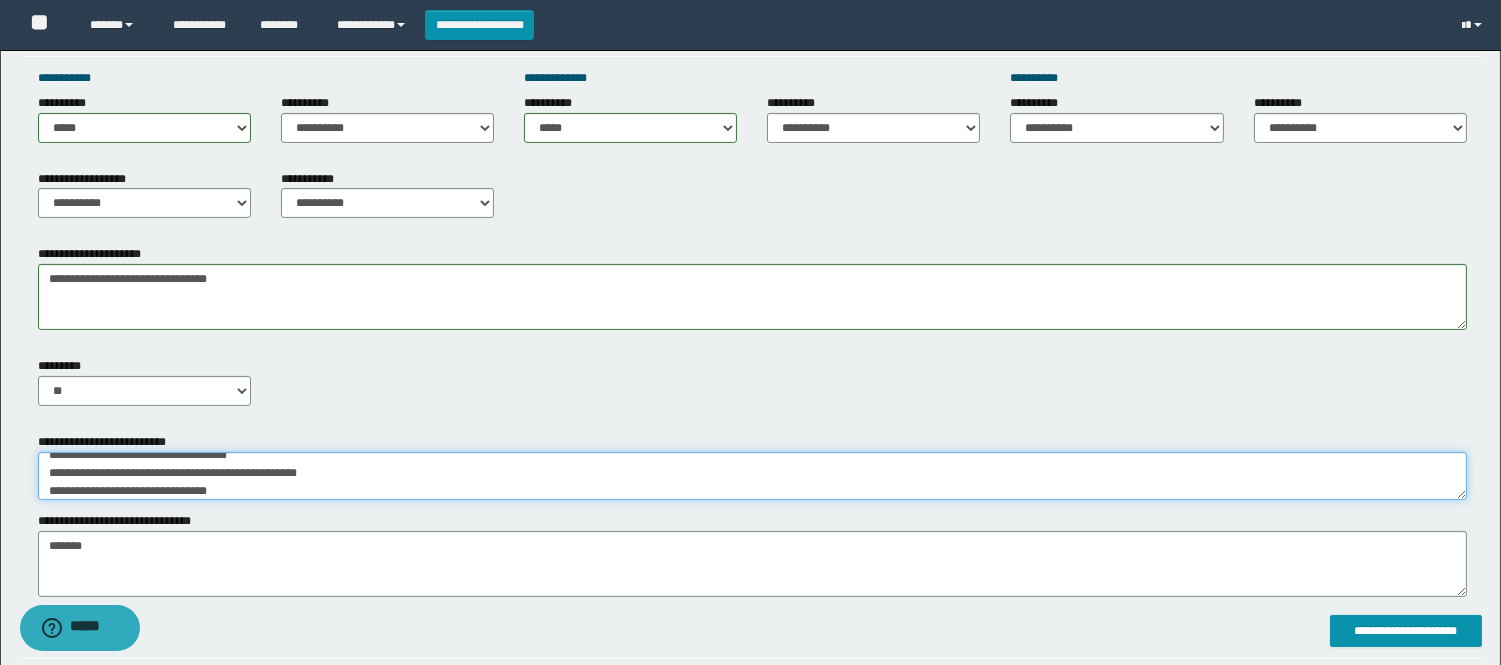 scroll, scrollTop: 31, scrollLeft: 0, axis: vertical 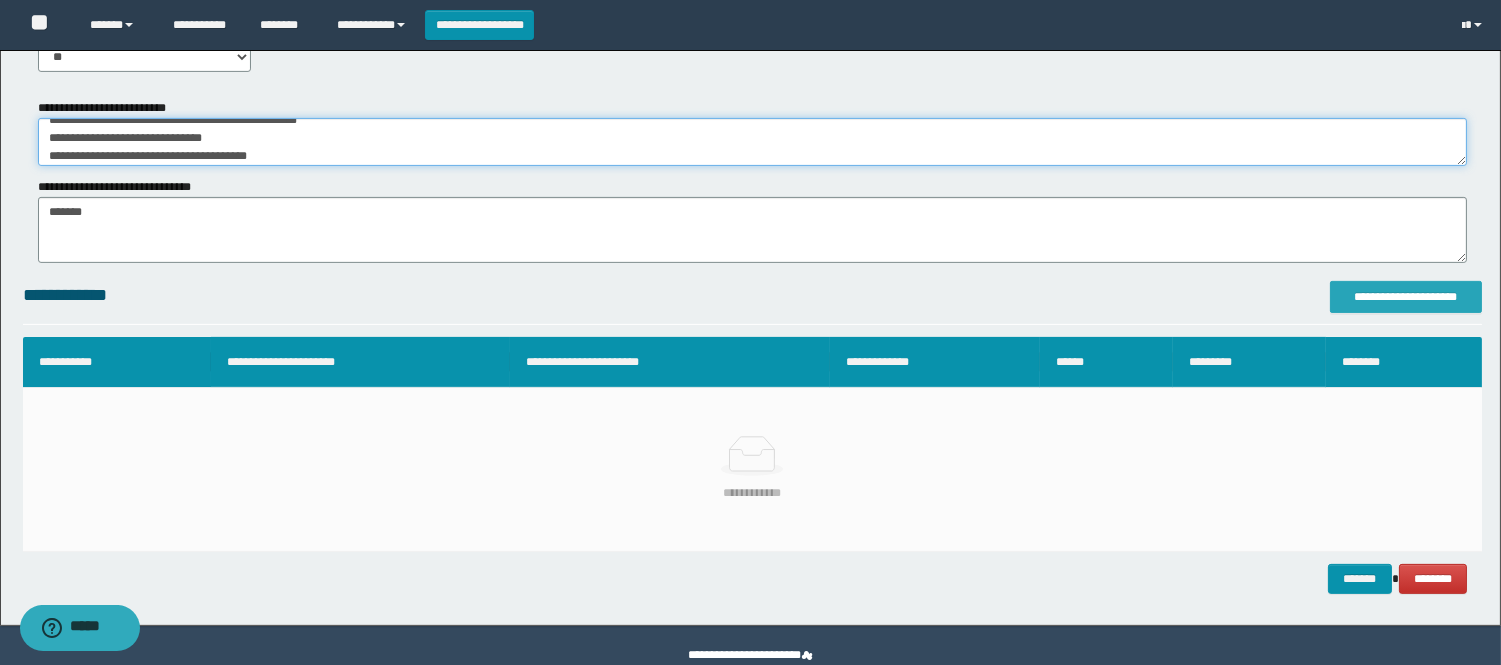 type on "**********" 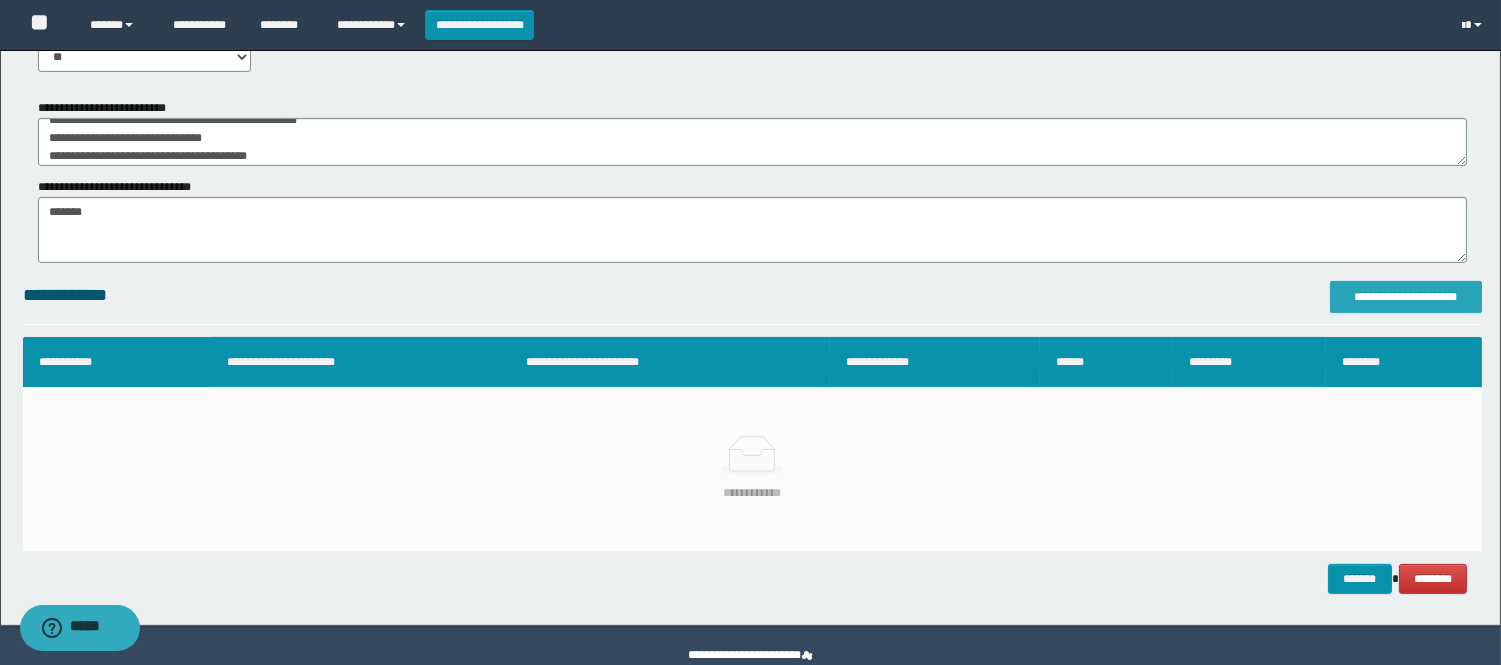 click on "**********" at bounding box center (1406, 297) 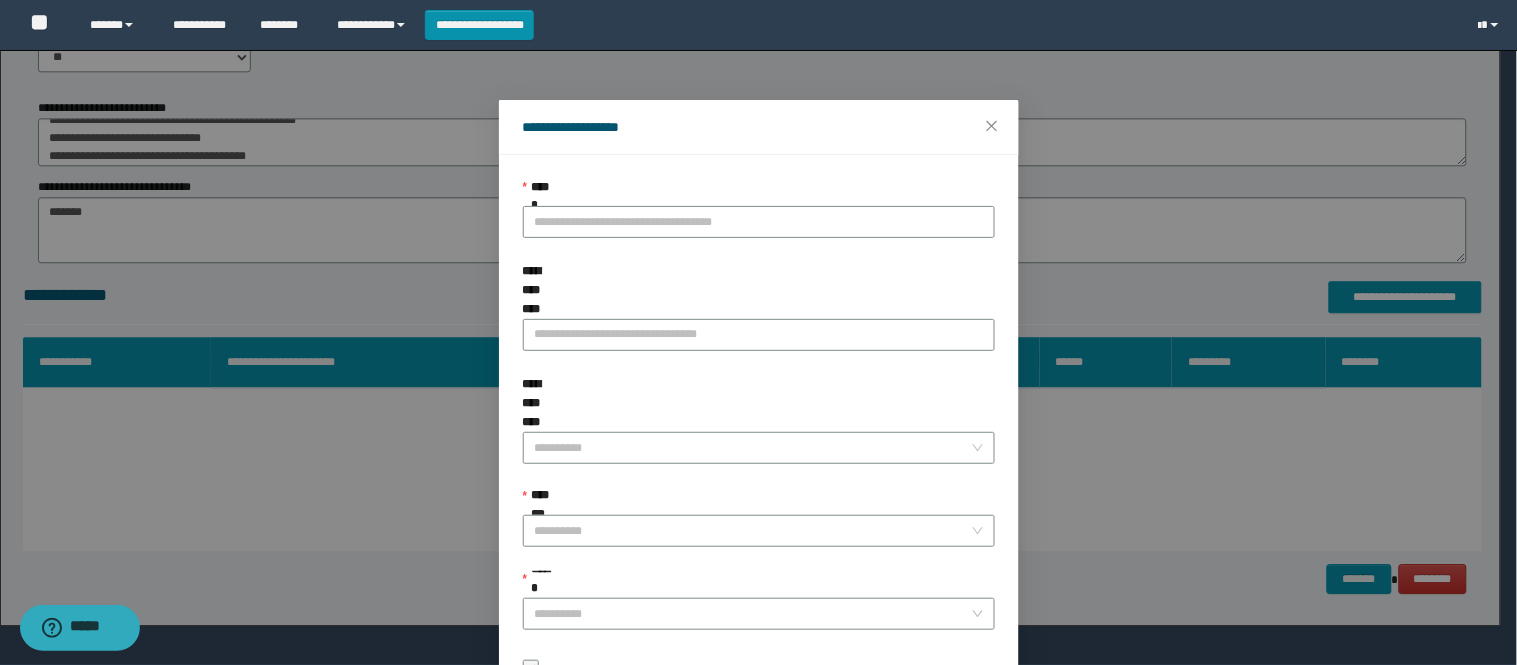click on "**********" at bounding box center (759, 432) 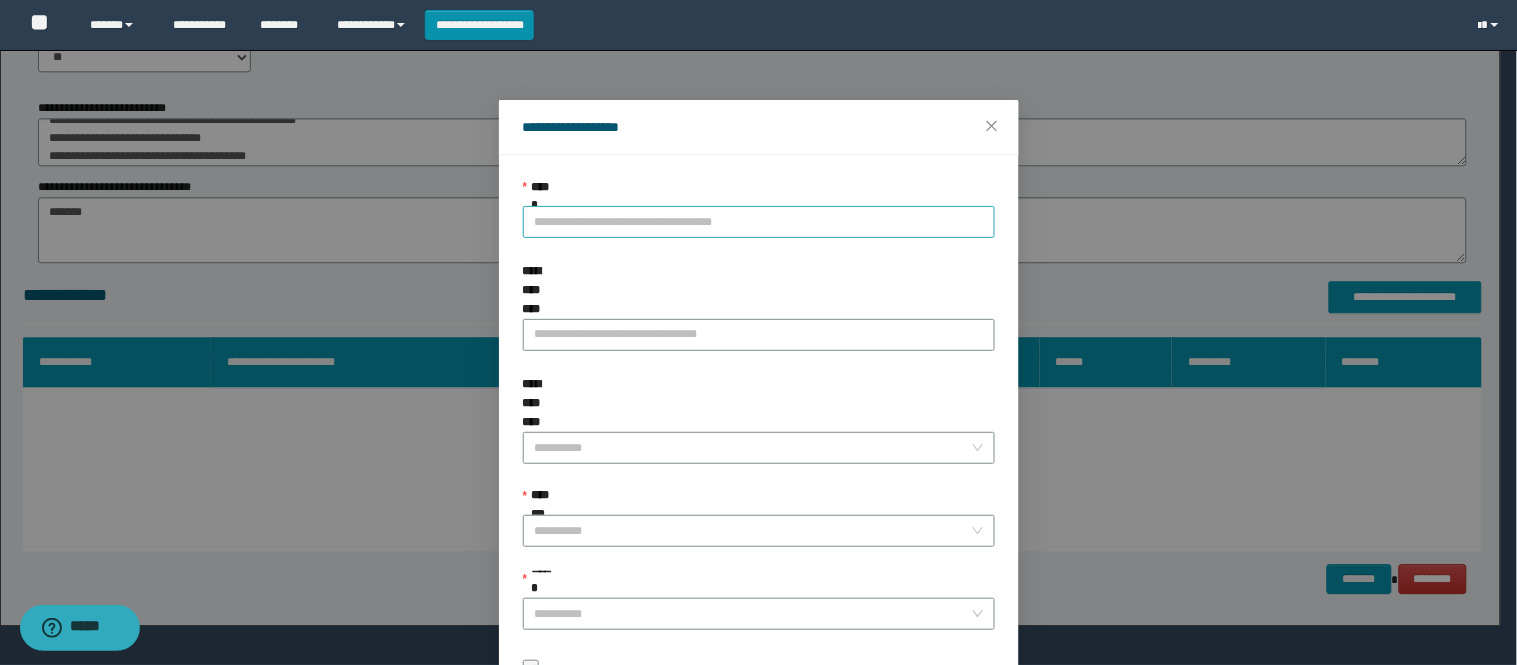 click on "**********" at bounding box center (759, 222) 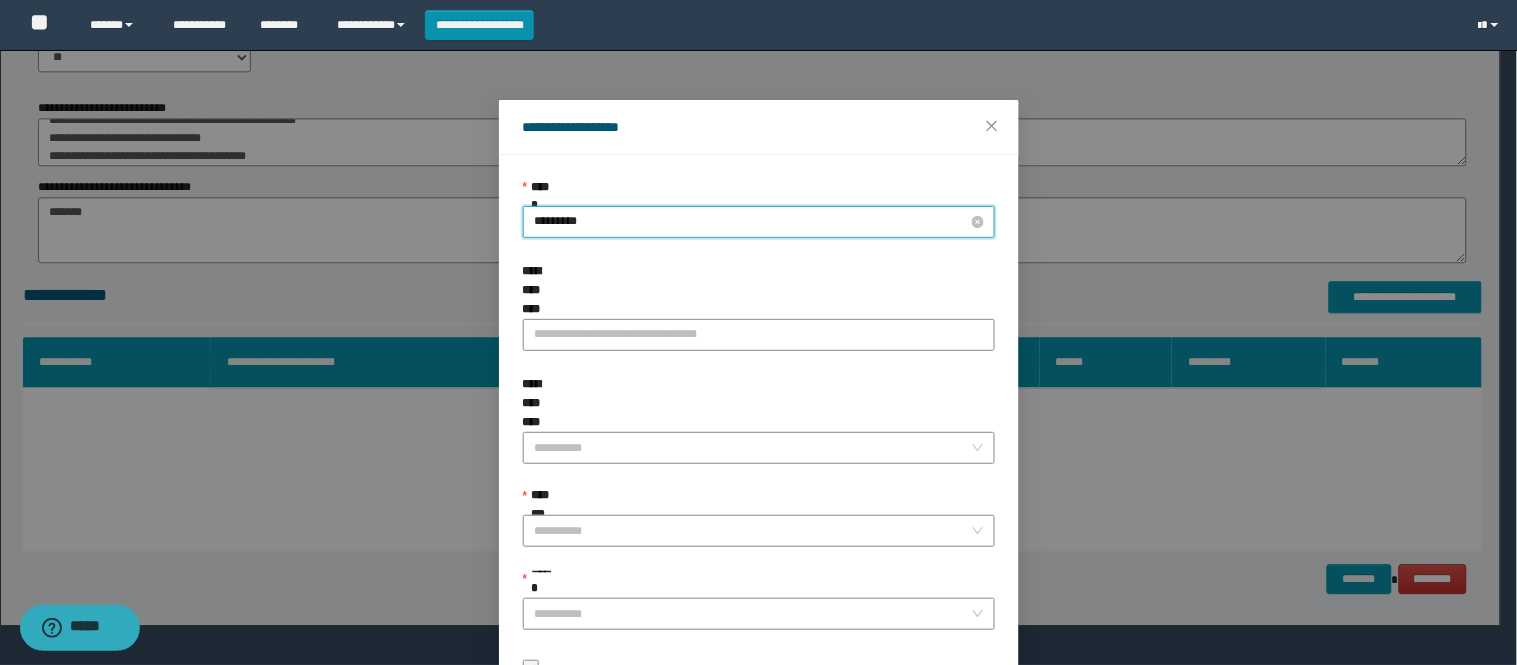 type on "**********" 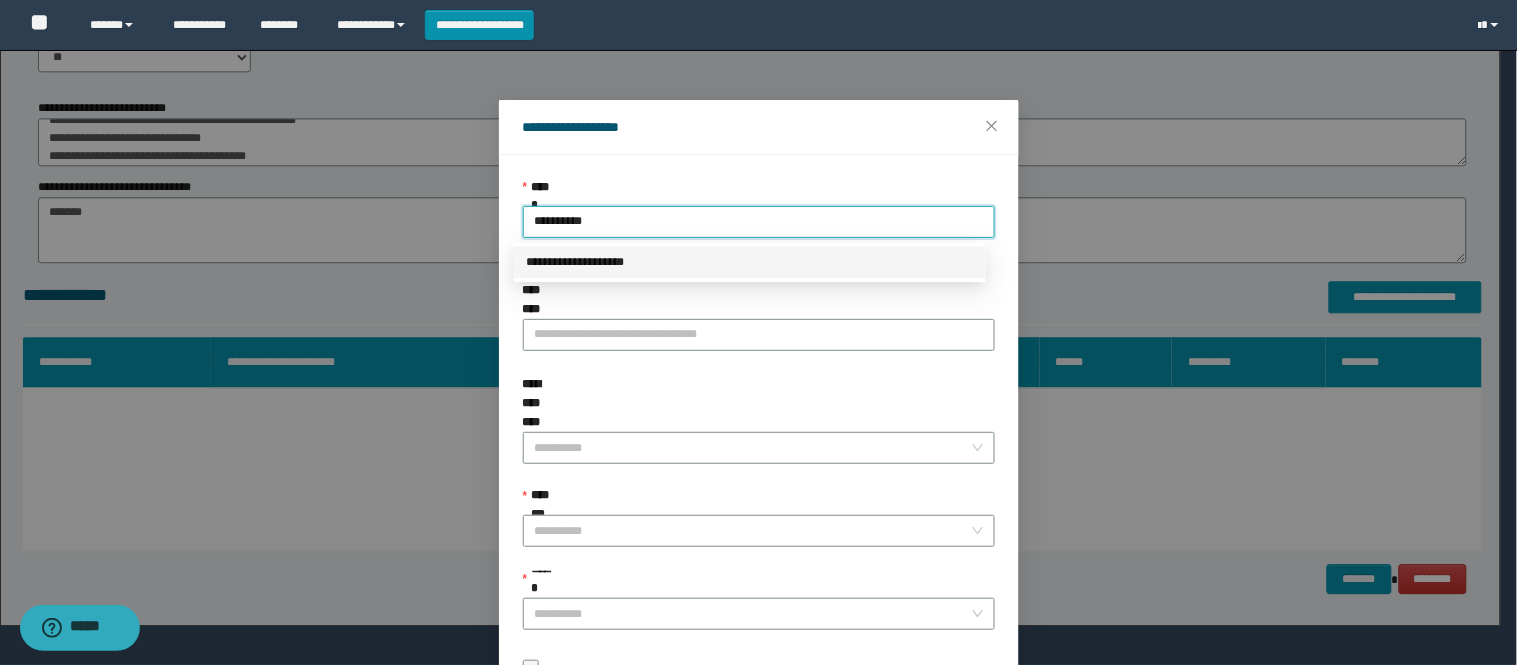click on "**********" at bounding box center [750, 262] 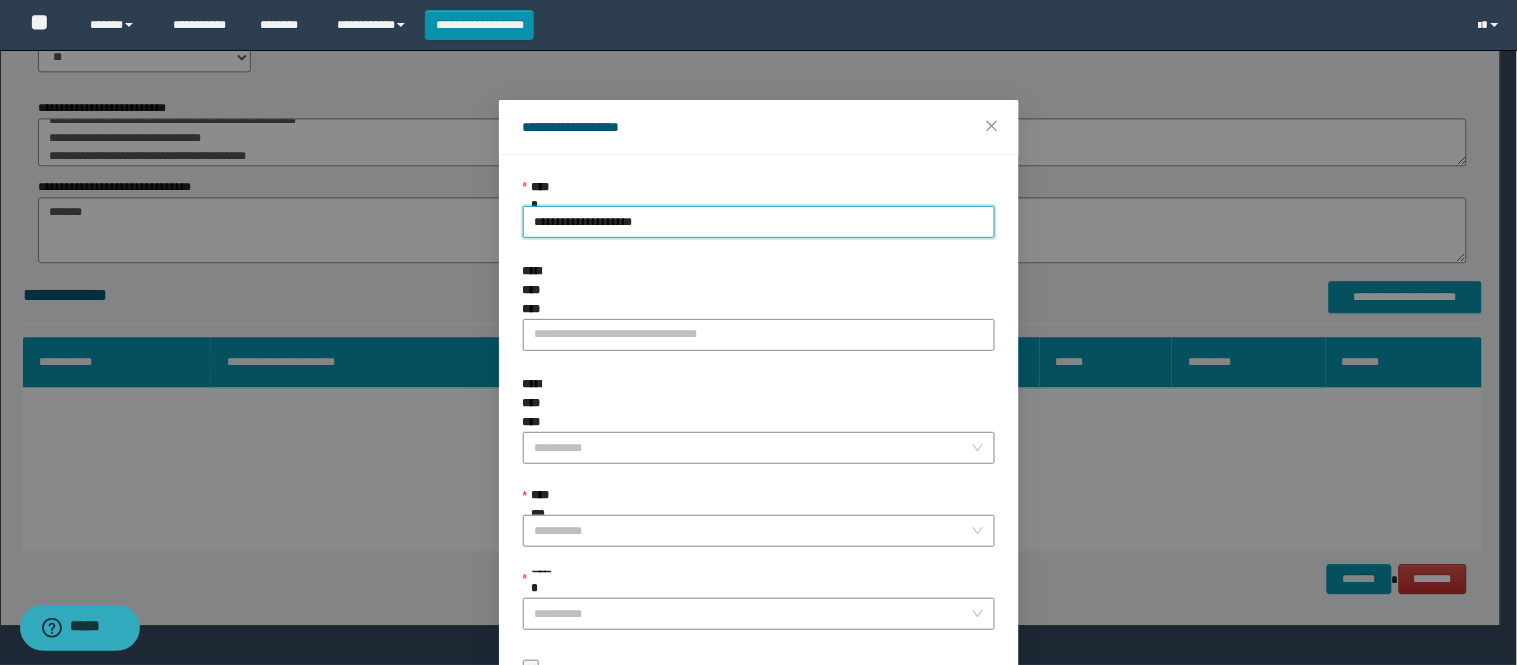 scroll, scrollTop: 87, scrollLeft: 0, axis: vertical 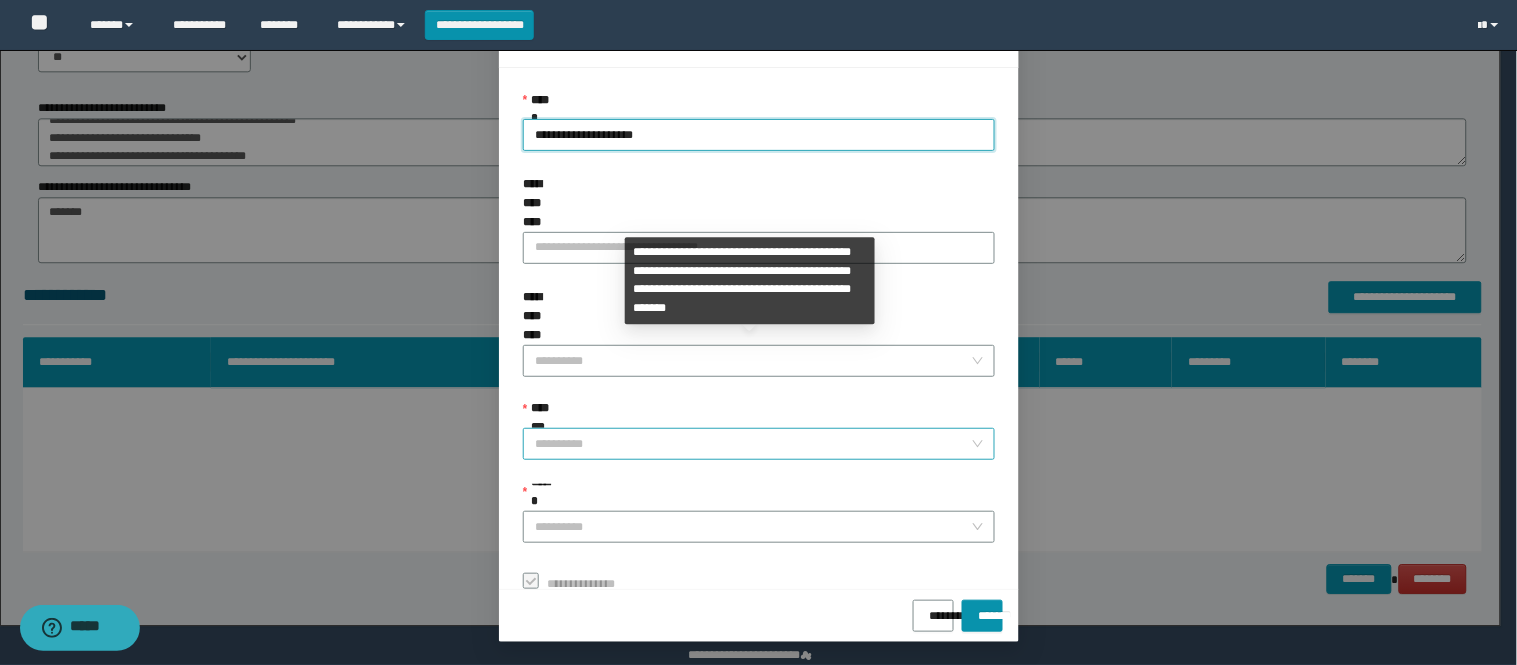 click on "**********" at bounding box center [753, 444] 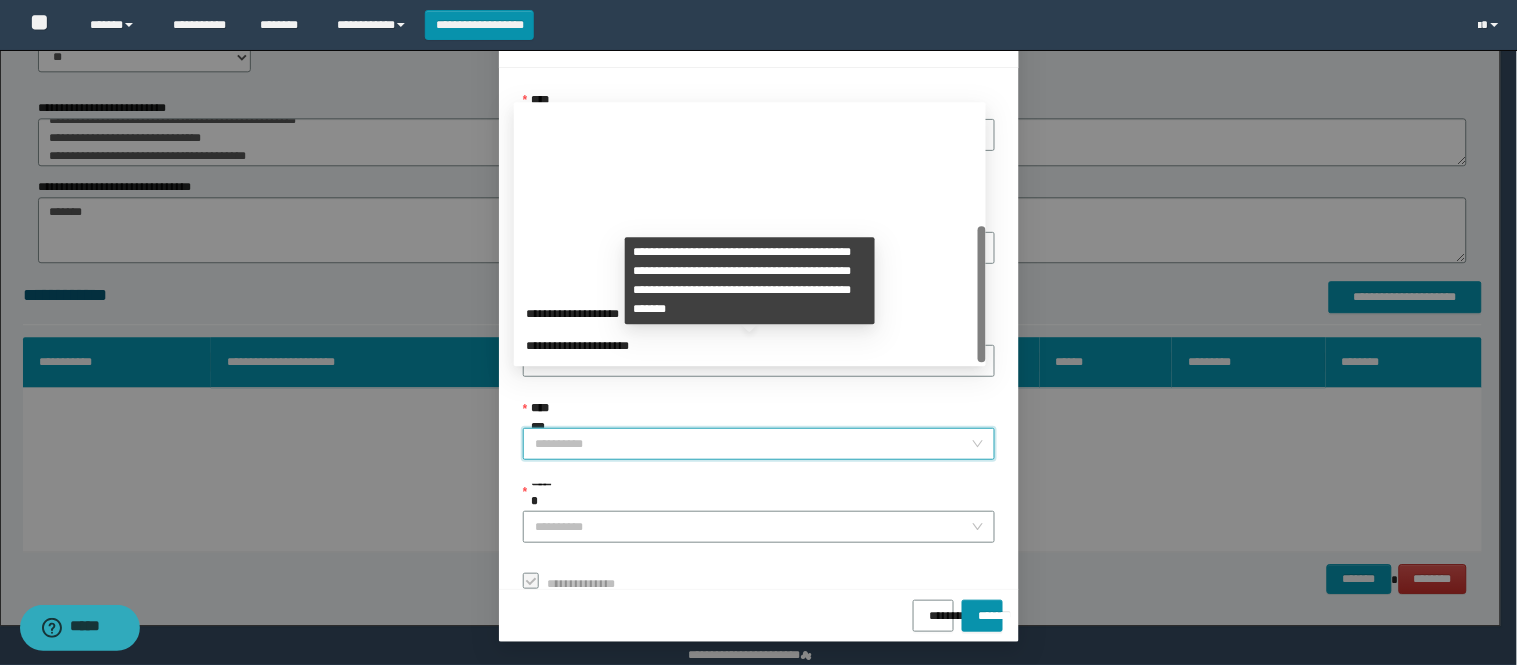 scroll, scrollTop: 224, scrollLeft: 0, axis: vertical 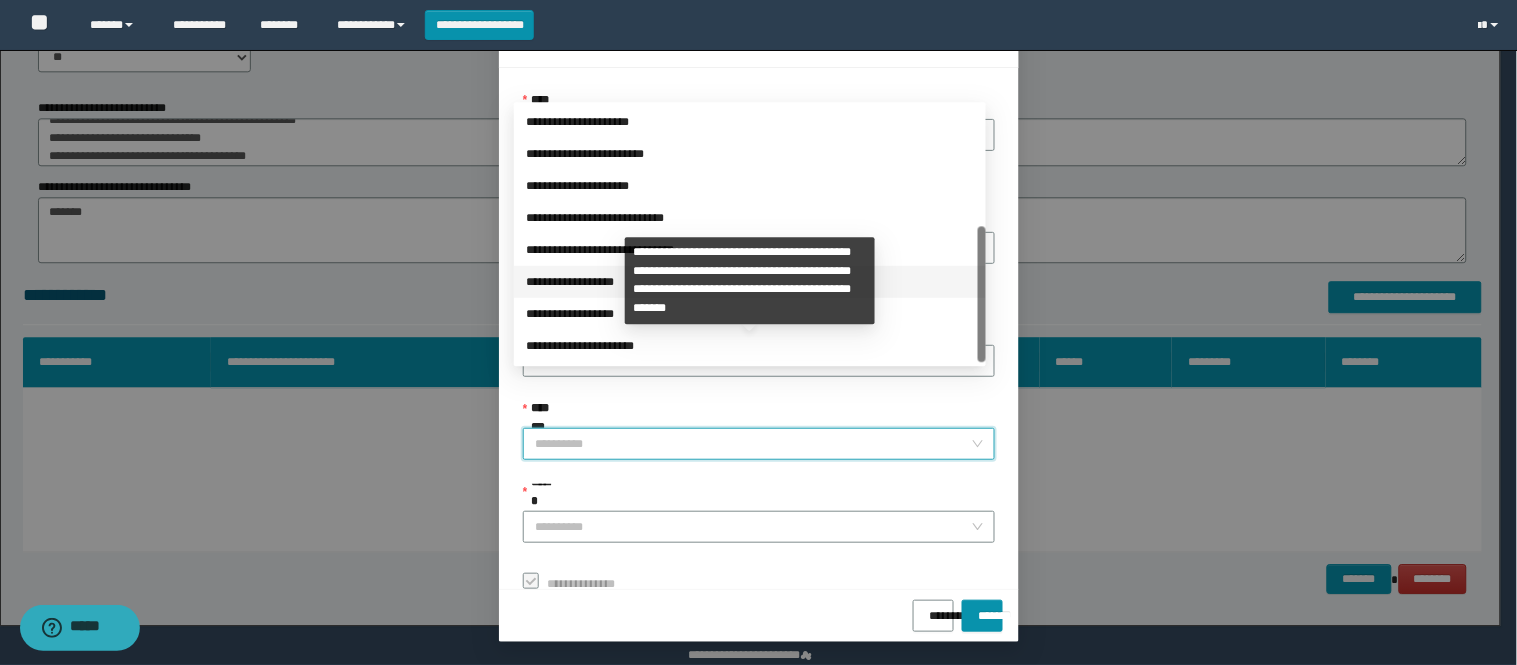 click on "**********" at bounding box center [750, 282] 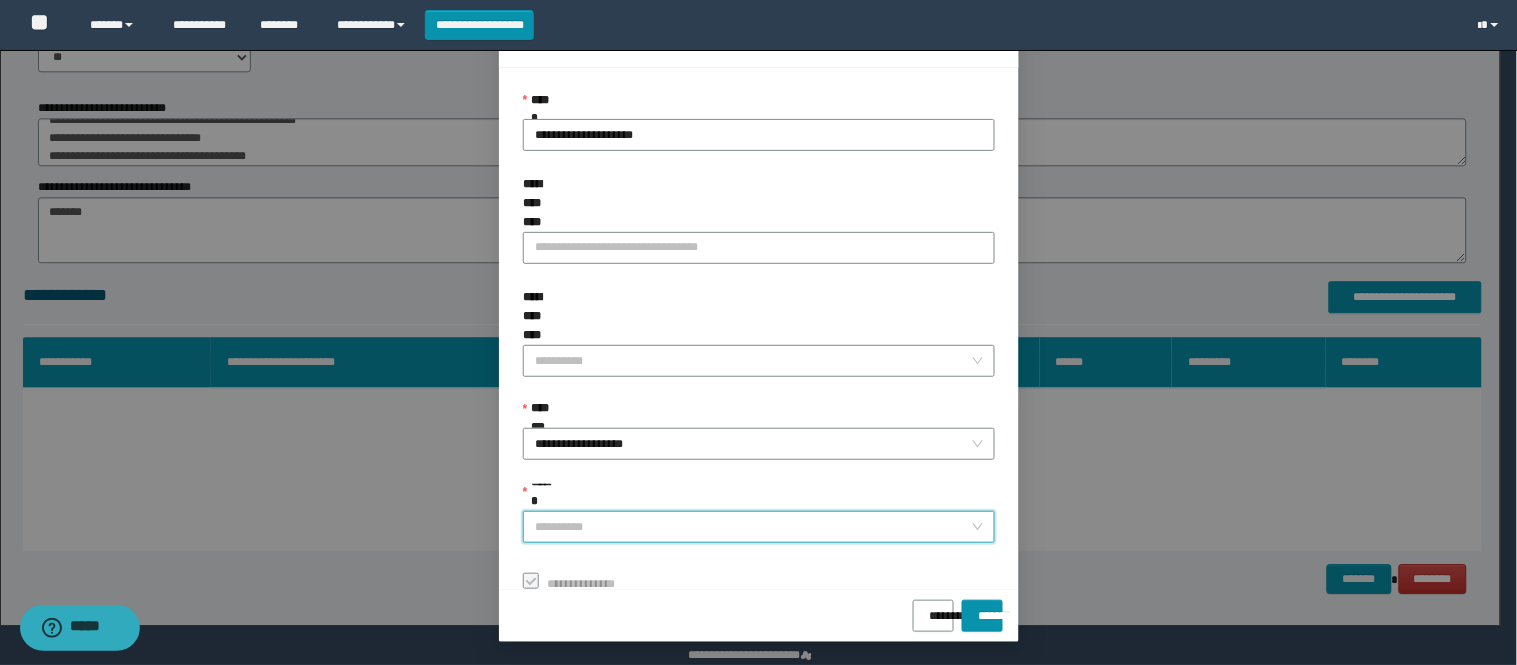 click on "******" at bounding box center [753, 527] 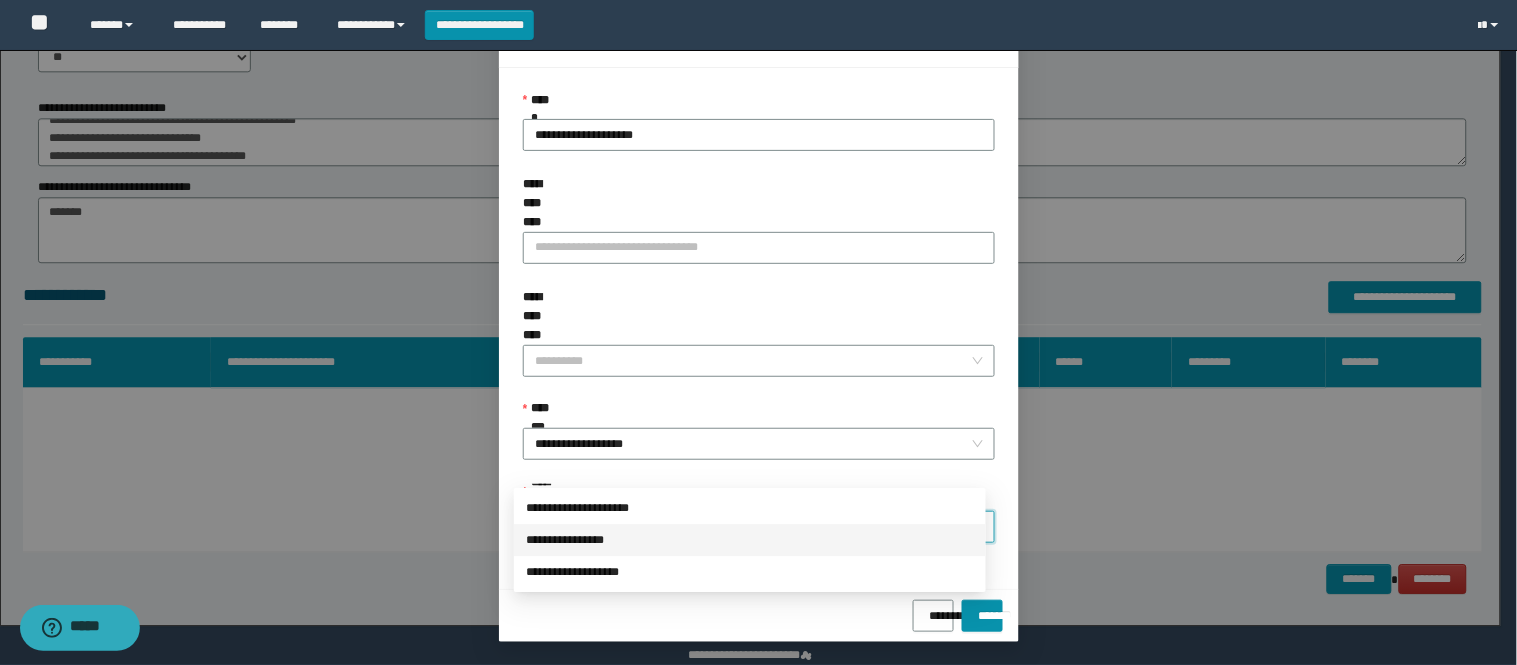 click on "**********" at bounding box center [750, 540] 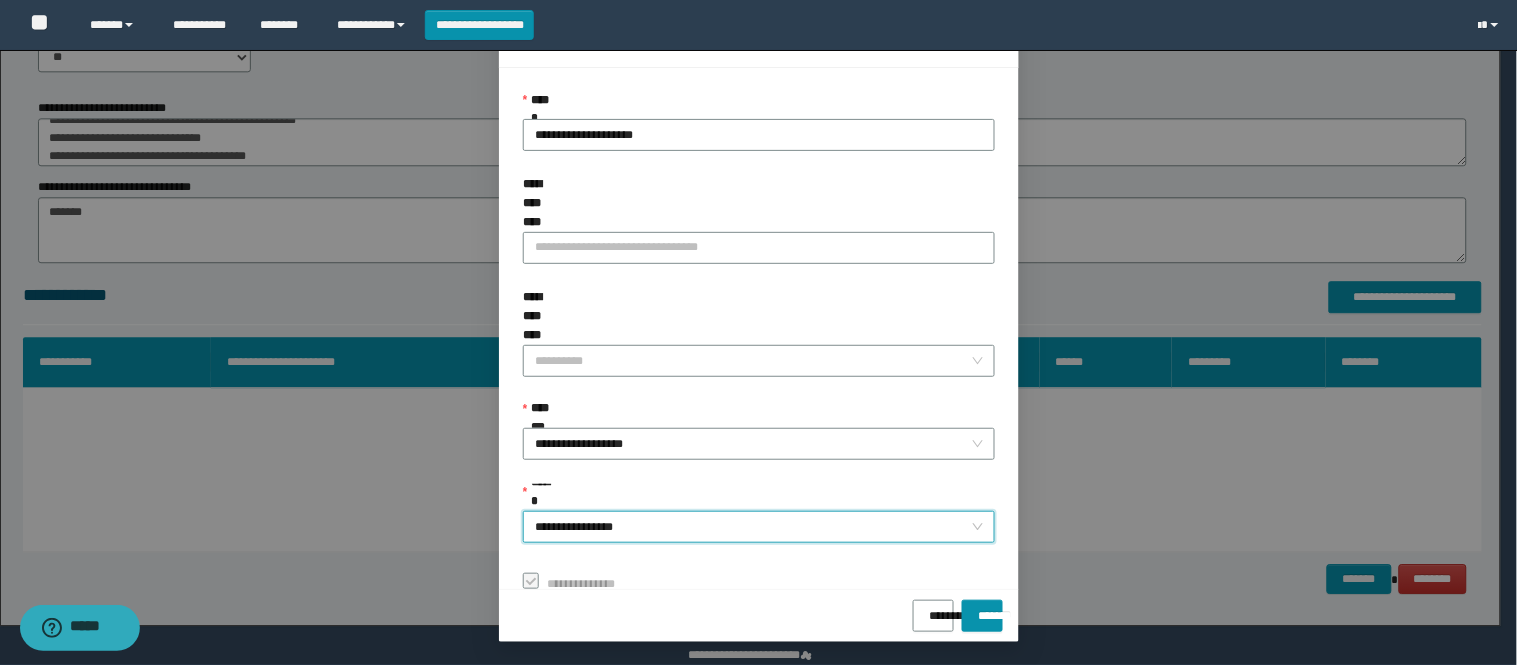 scroll, scrollTop: 0, scrollLeft: 0, axis: both 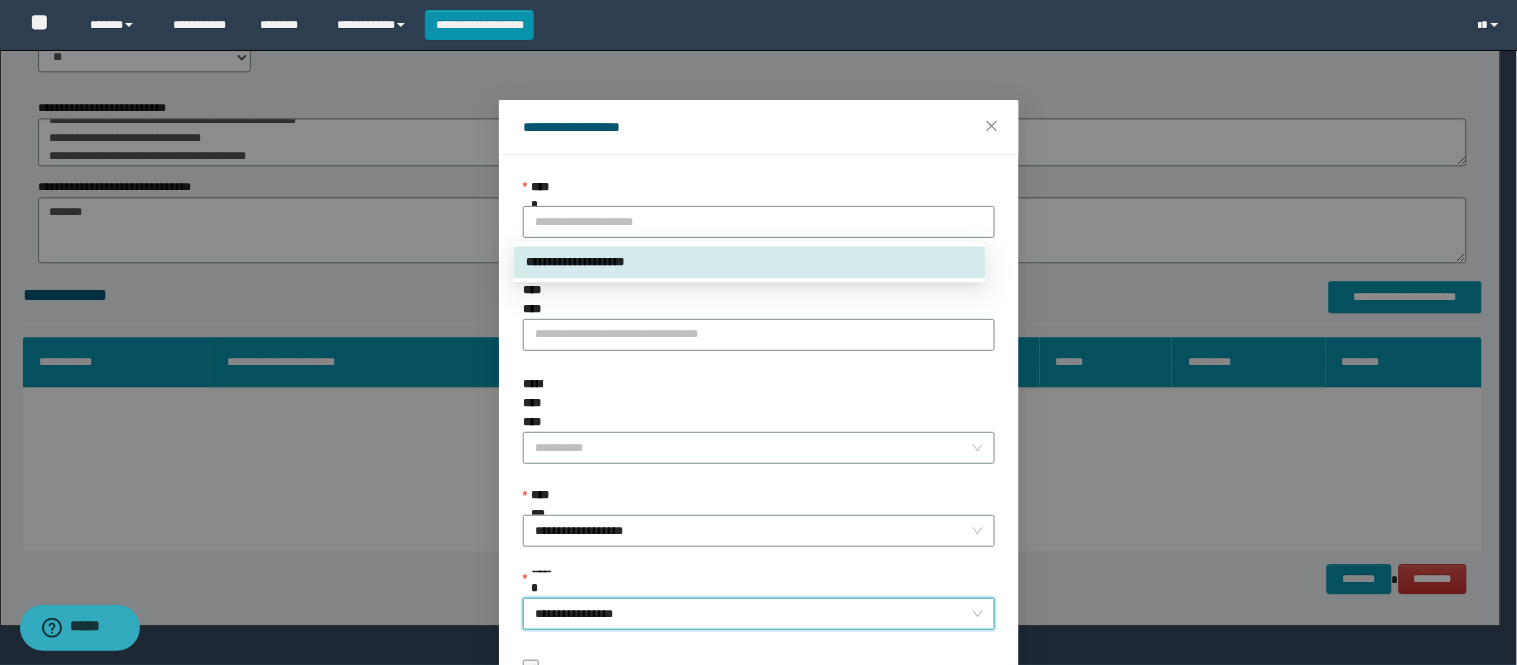 drag, startPoint x: 675, startPoint y: 234, endPoint x: 376, endPoint y: 238, distance: 299.02676 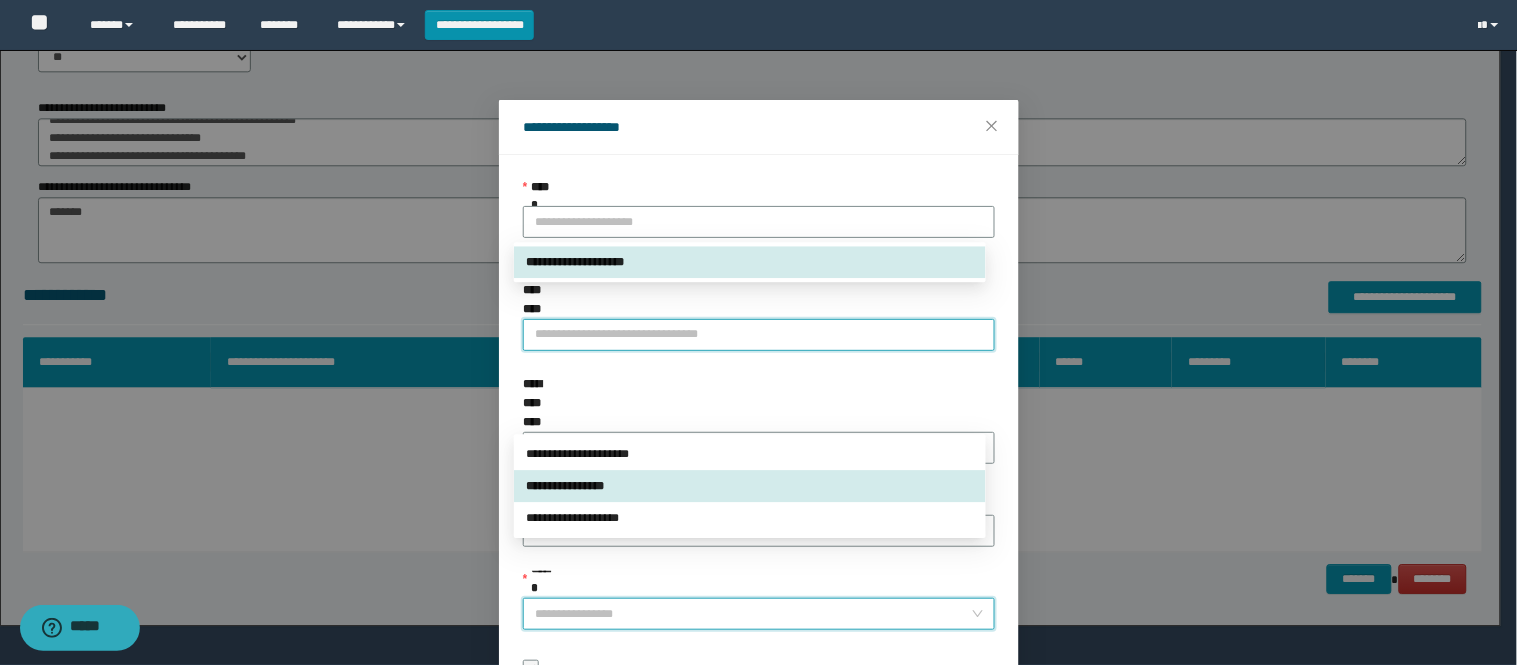 click on "**********" at bounding box center (759, 335) 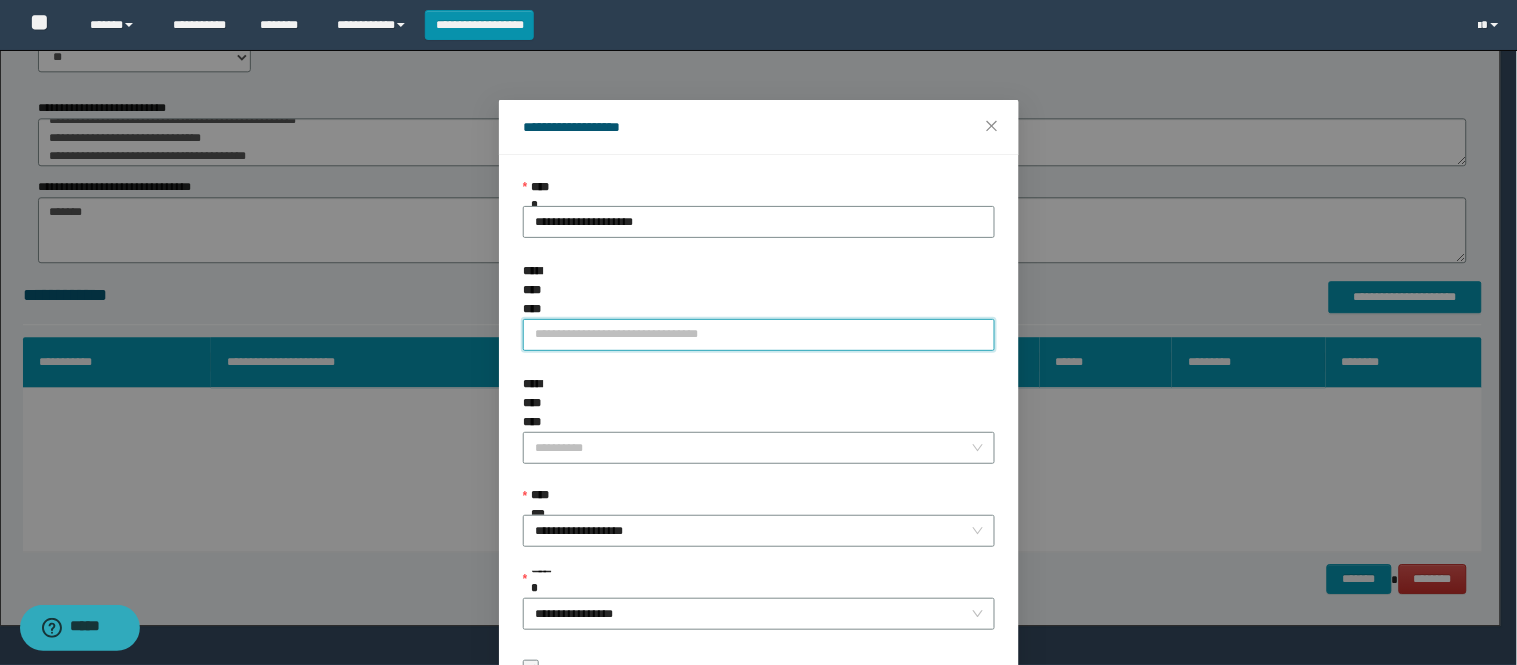 paste on "**********" 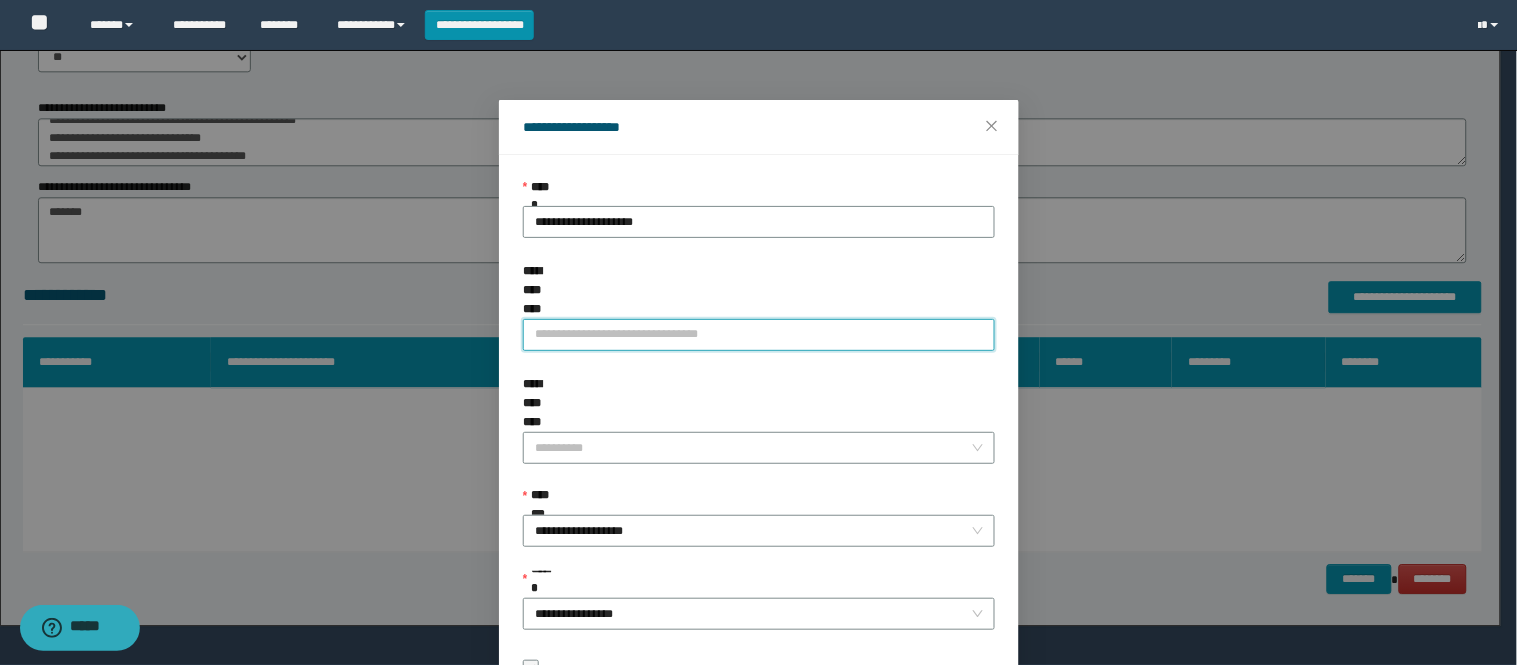 type on "**********" 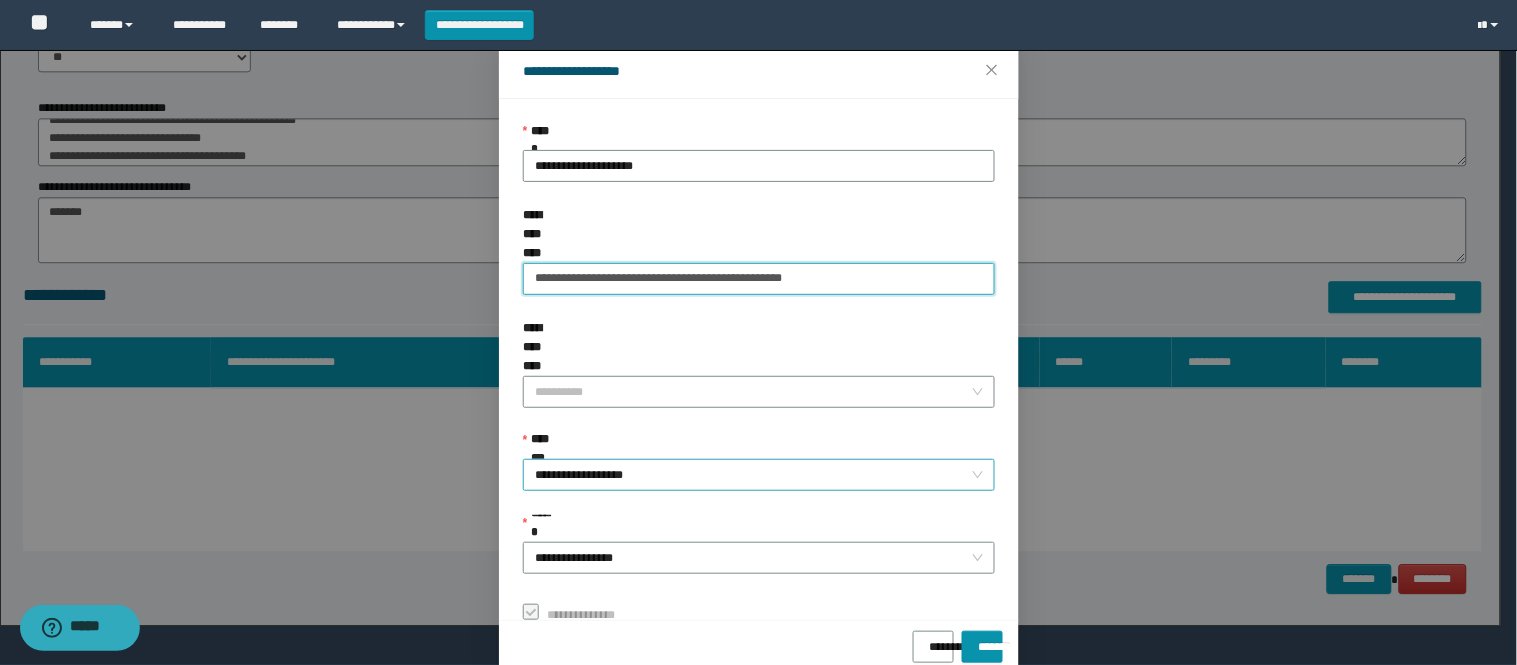 scroll, scrollTop: 87, scrollLeft: 0, axis: vertical 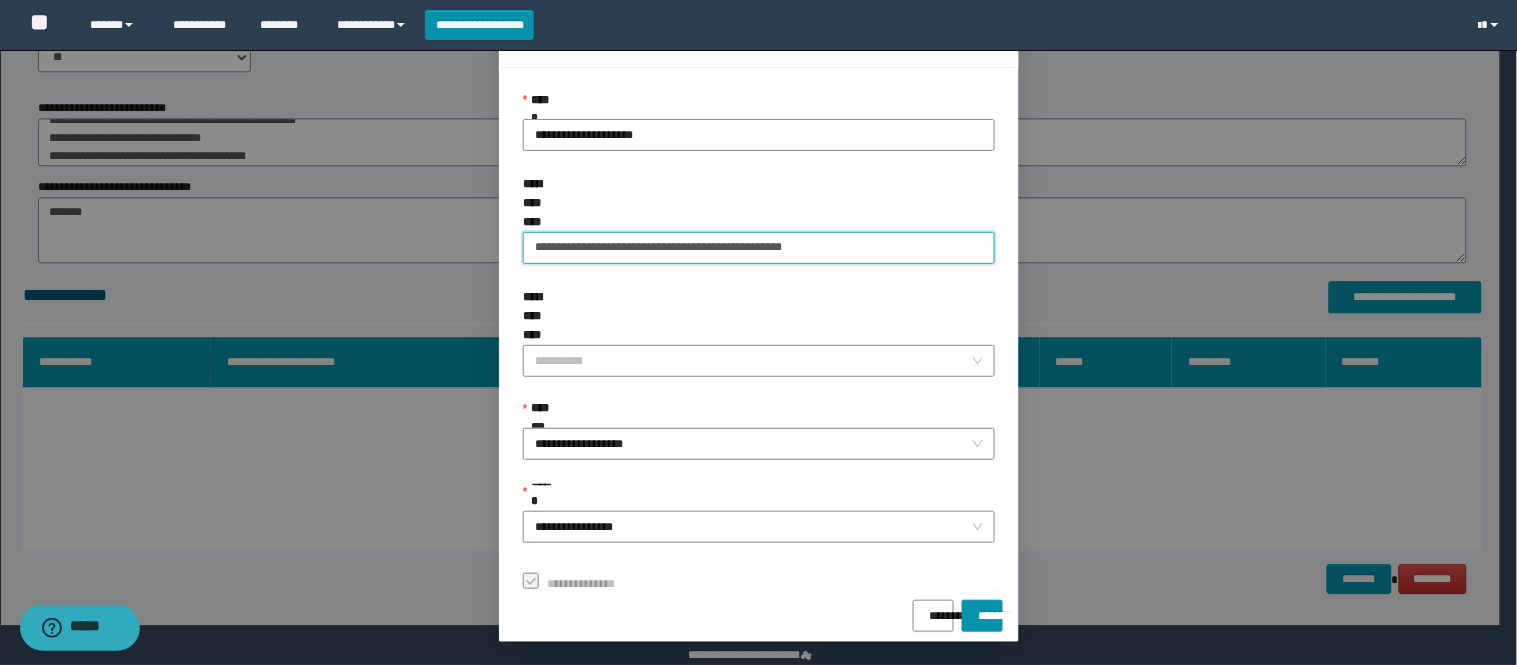 drag, startPoint x: 631, startPoint y: 230, endPoint x: 0, endPoint y: 198, distance: 631.8109 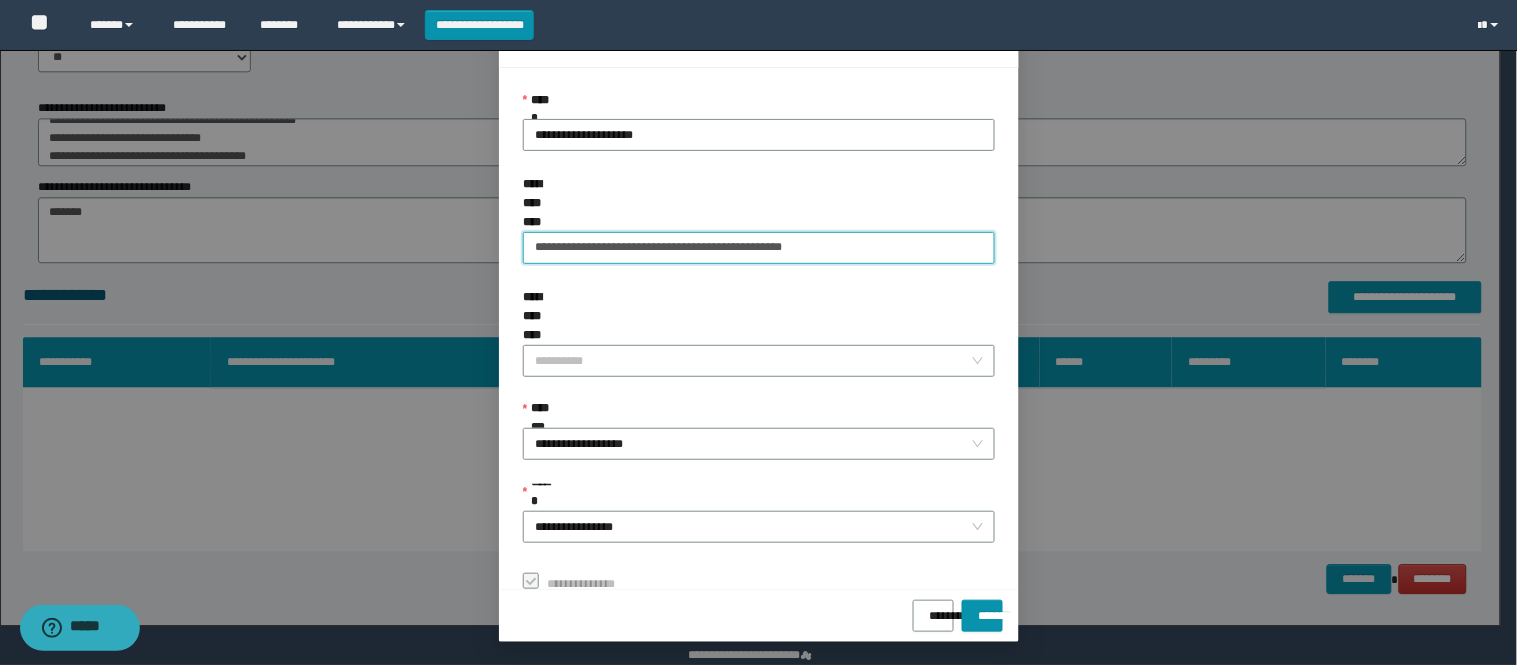 click on "**********" at bounding box center (759, 333) 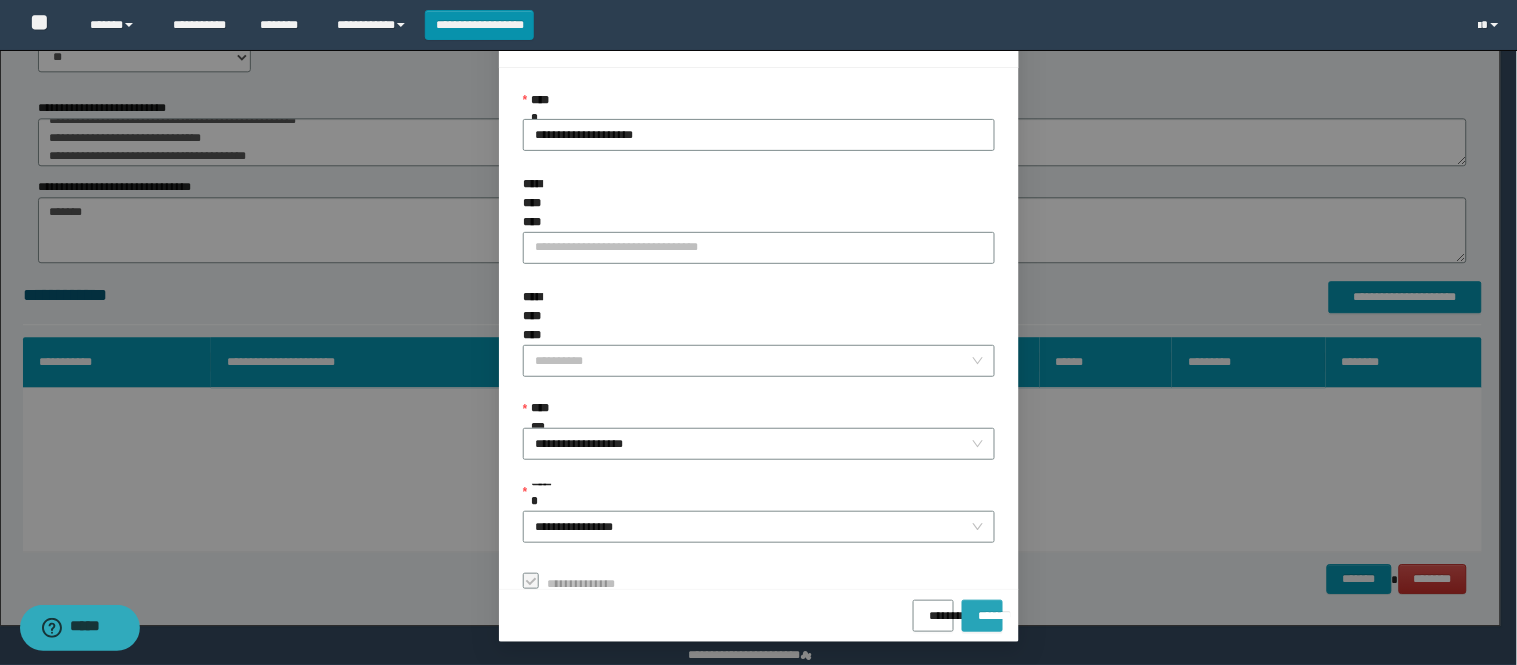 click on "*******" at bounding box center (982, 616) 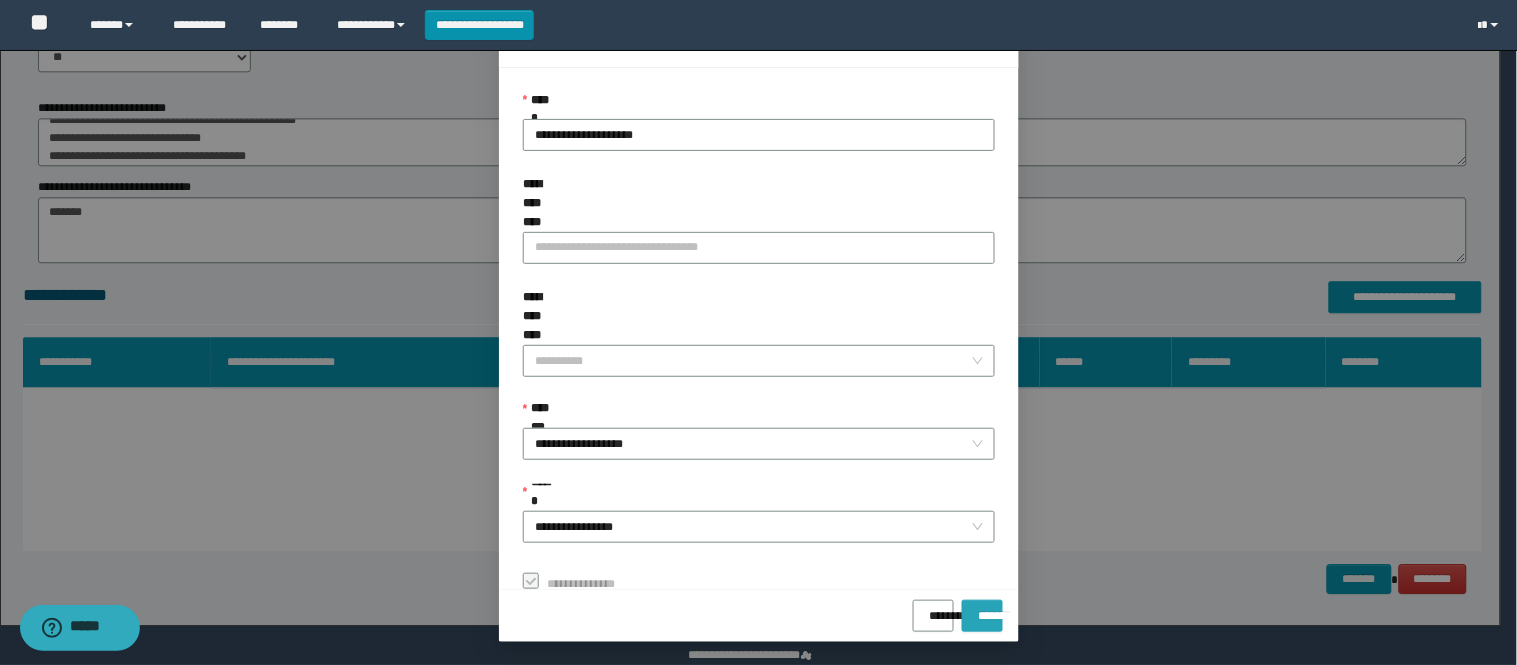 click on "**********" at bounding box center (759, 327) 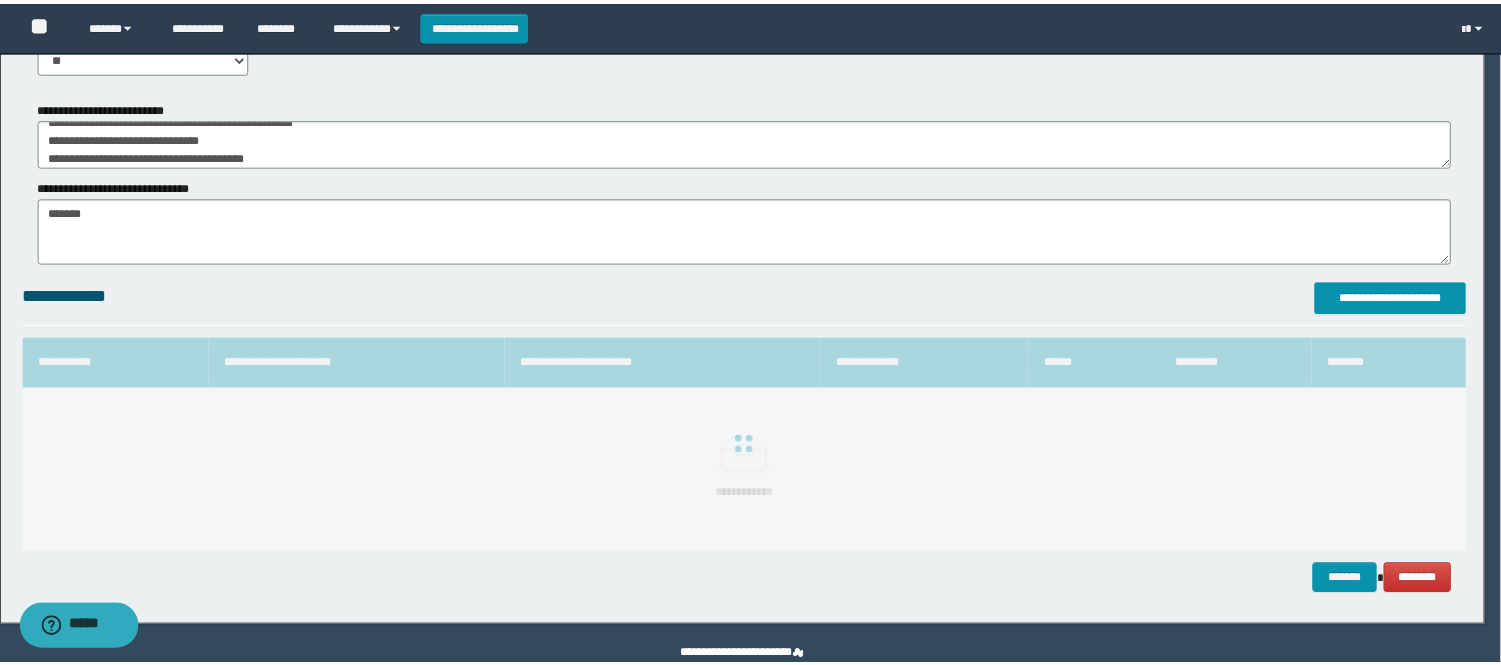 scroll, scrollTop: 41, scrollLeft: 0, axis: vertical 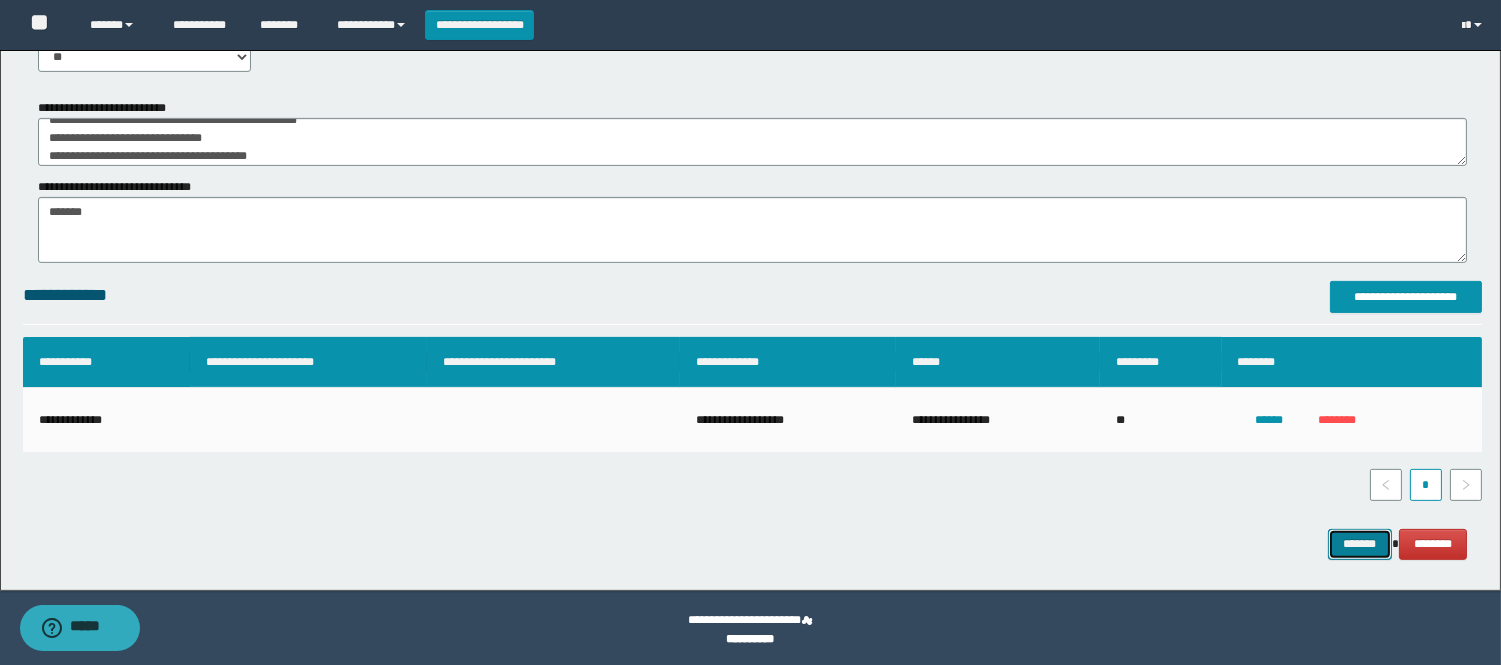 click on "*******" at bounding box center [1360, 544] 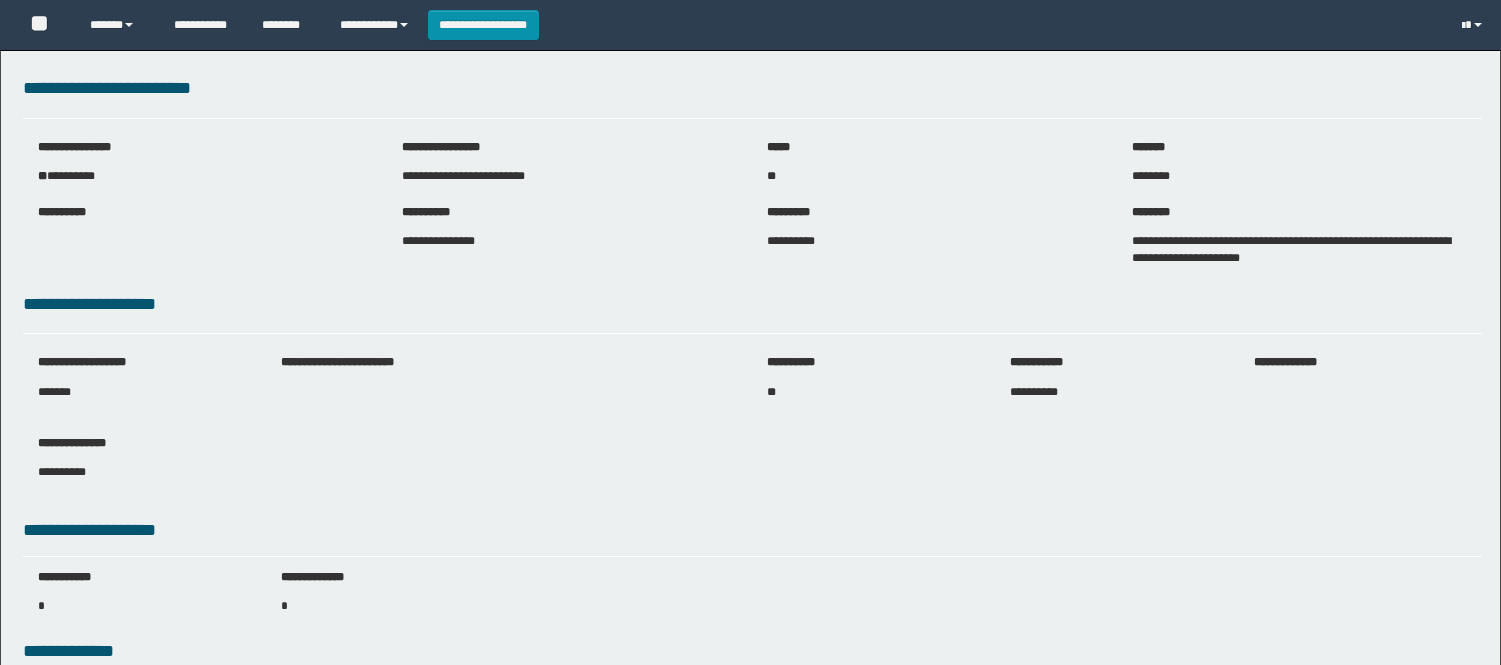 scroll, scrollTop: 0, scrollLeft: 0, axis: both 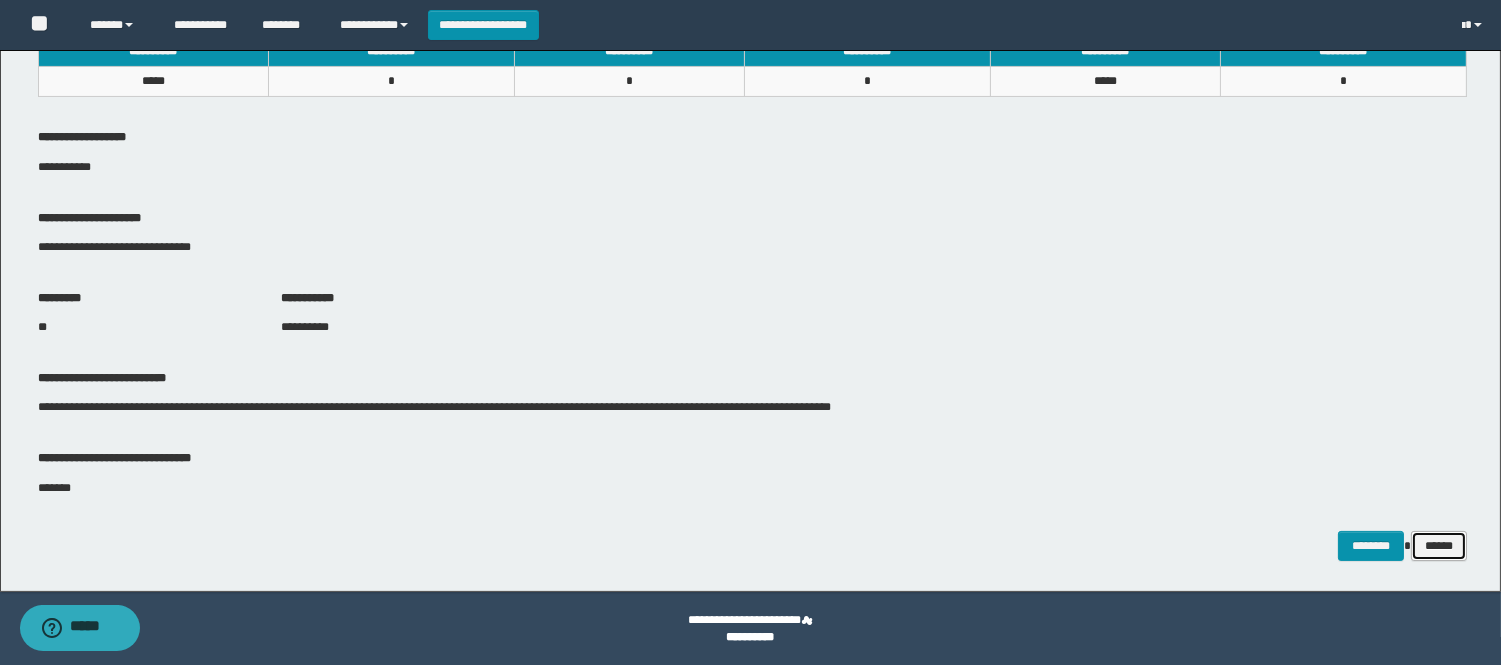 click on "******" at bounding box center [1439, 546] 